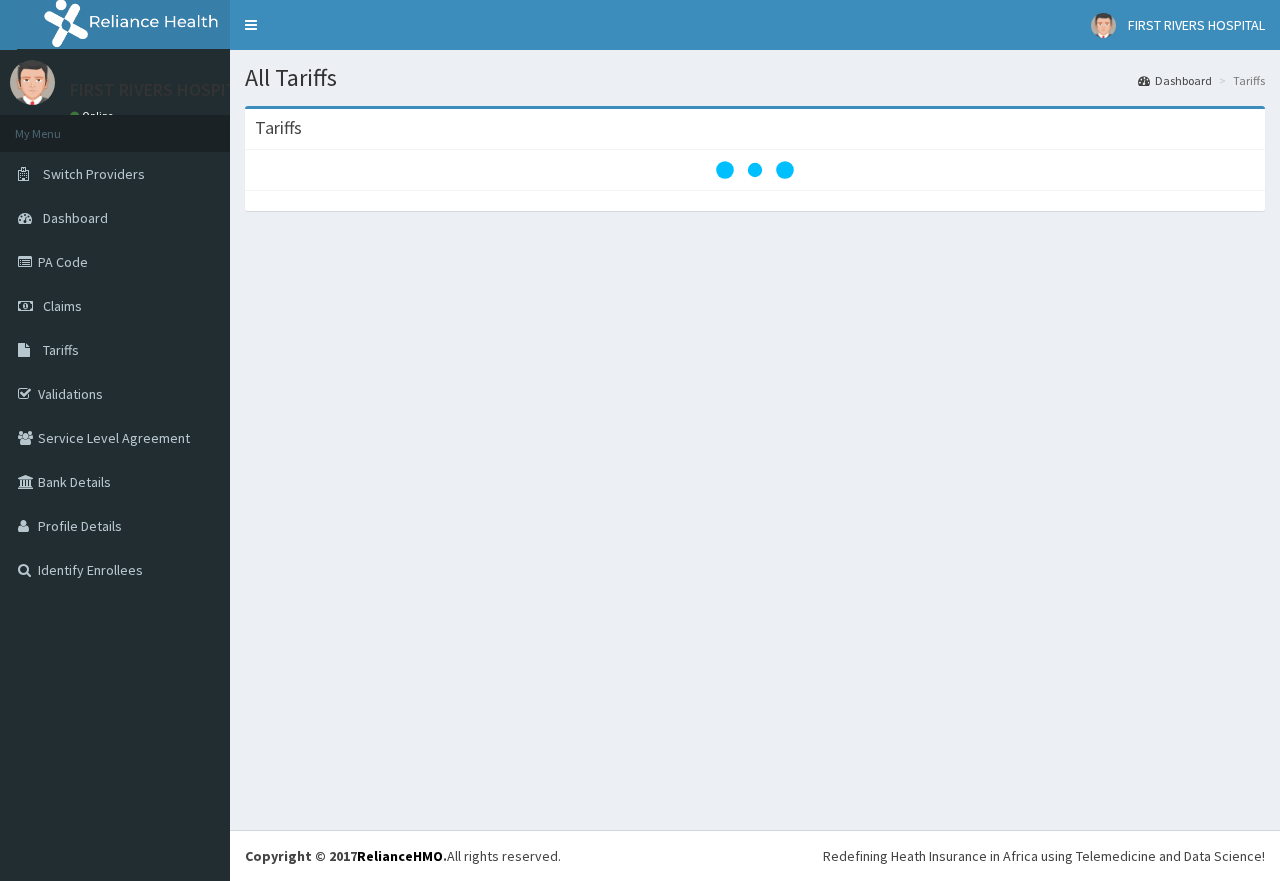 scroll, scrollTop: 0, scrollLeft: 0, axis: both 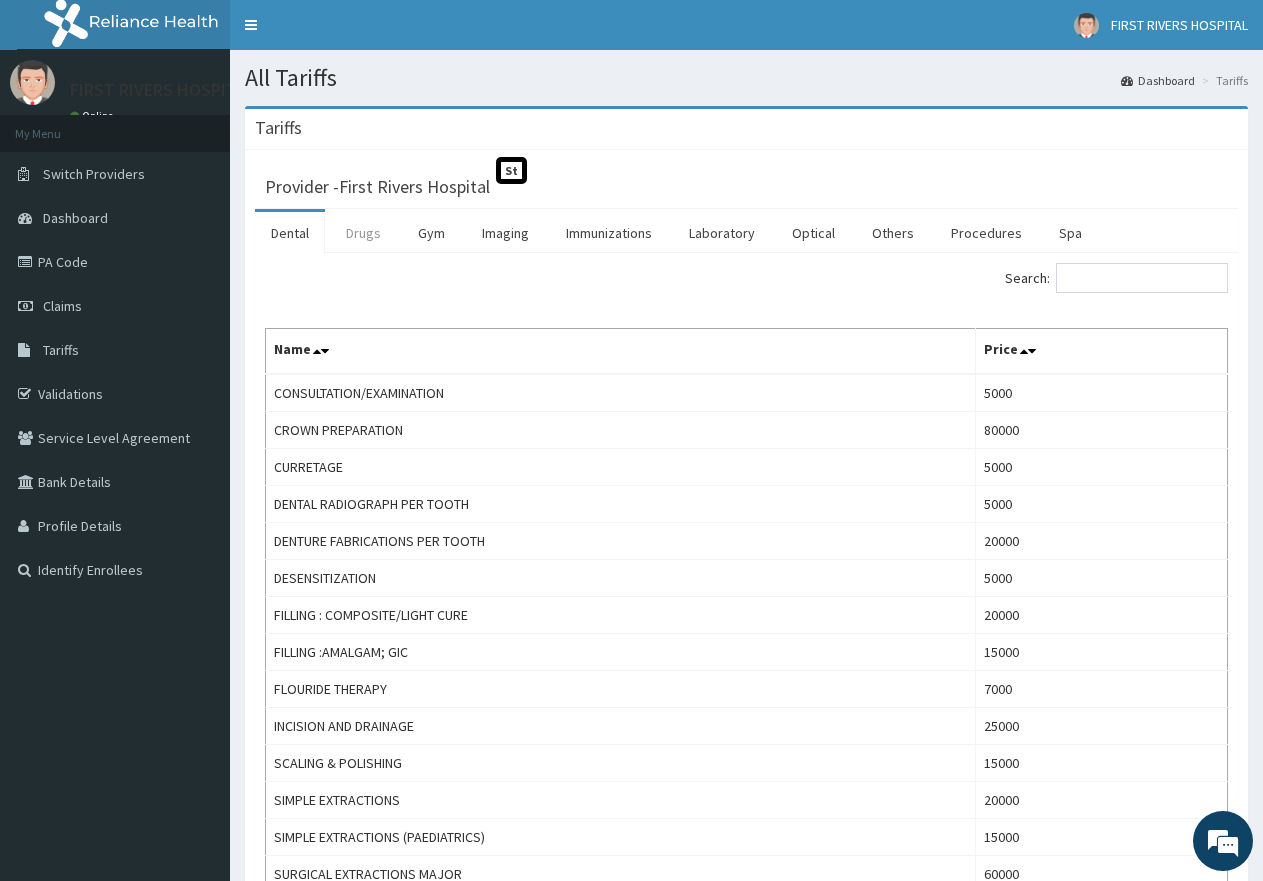 click on "Drugs" at bounding box center (363, 233) 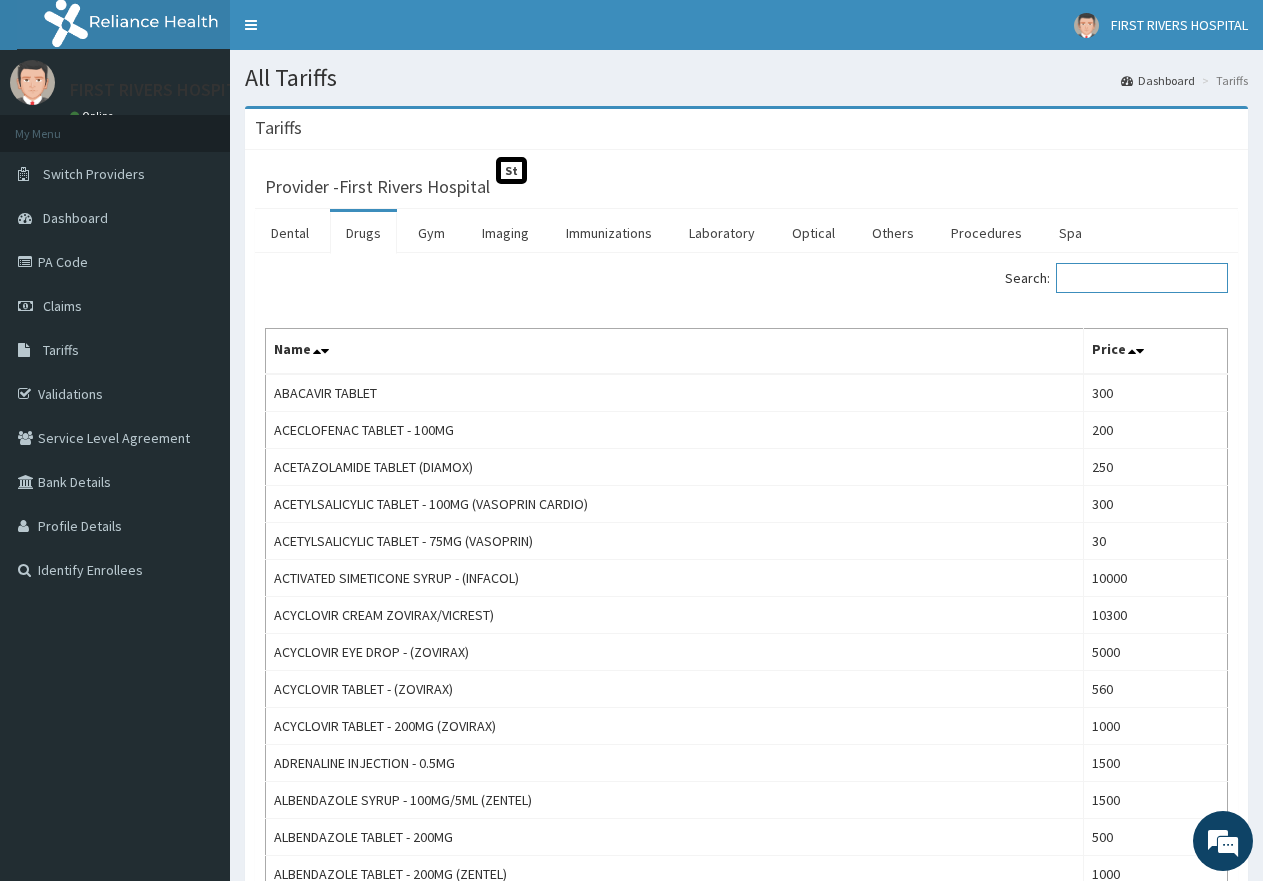 click on "Search:" at bounding box center (1142, 278) 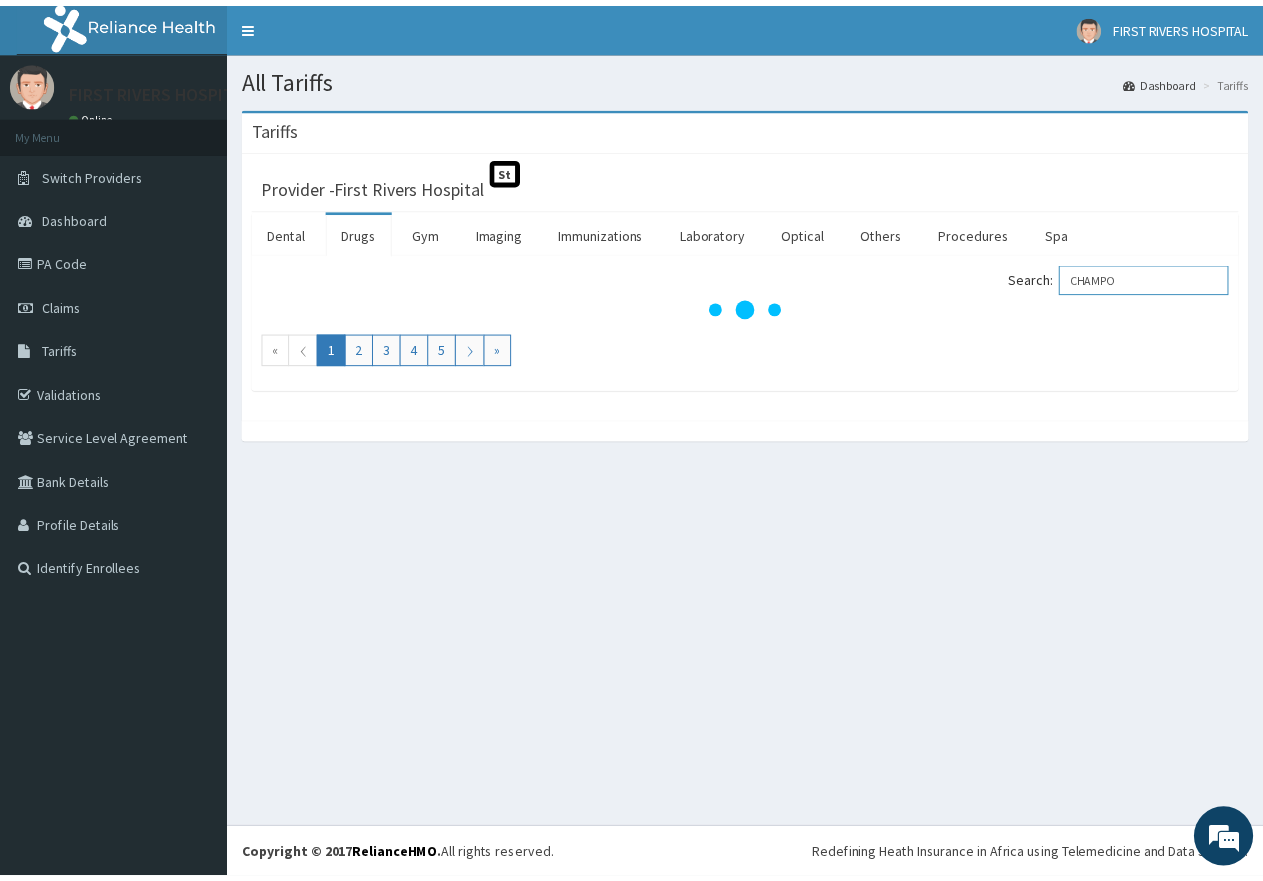 scroll, scrollTop: 0, scrollLeft: 0, axis: both 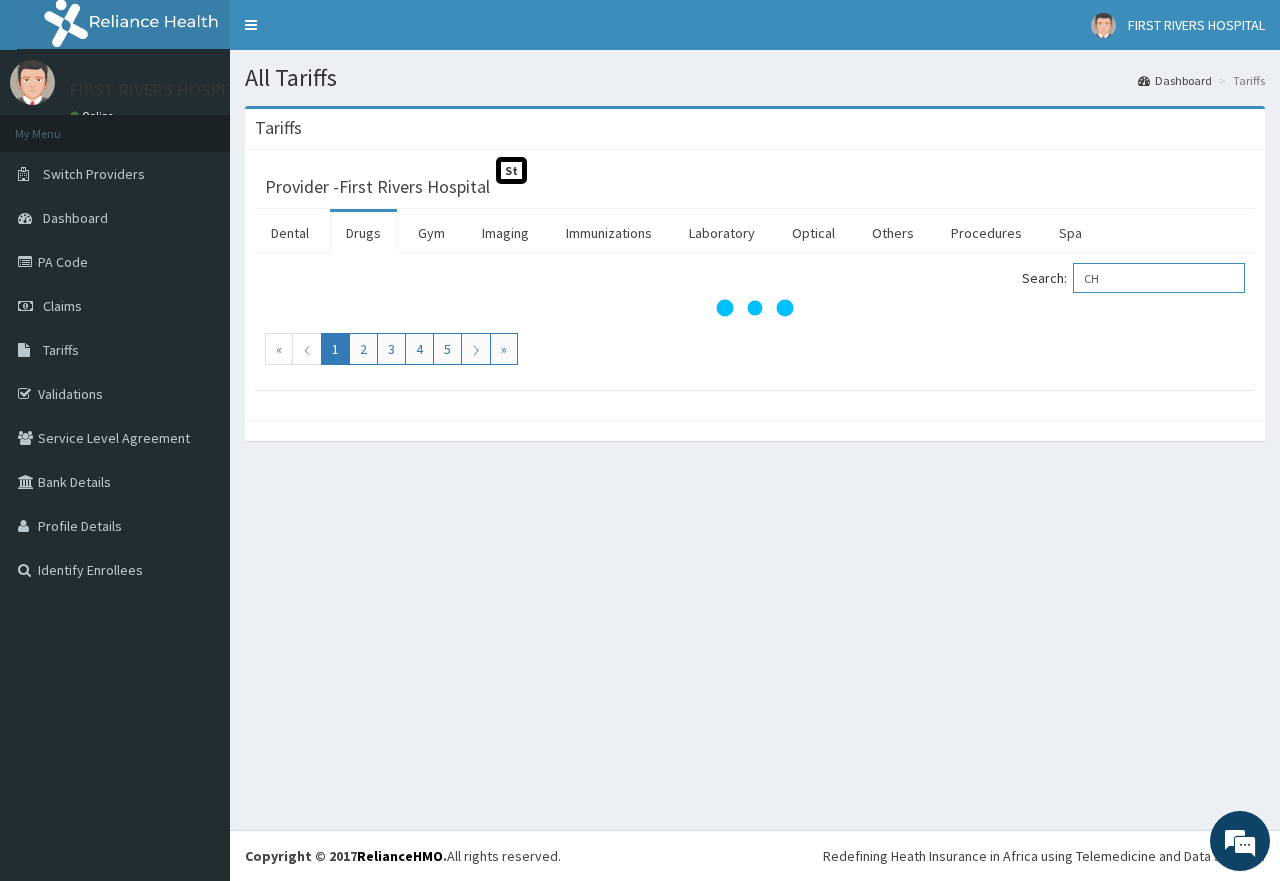 type on "C" 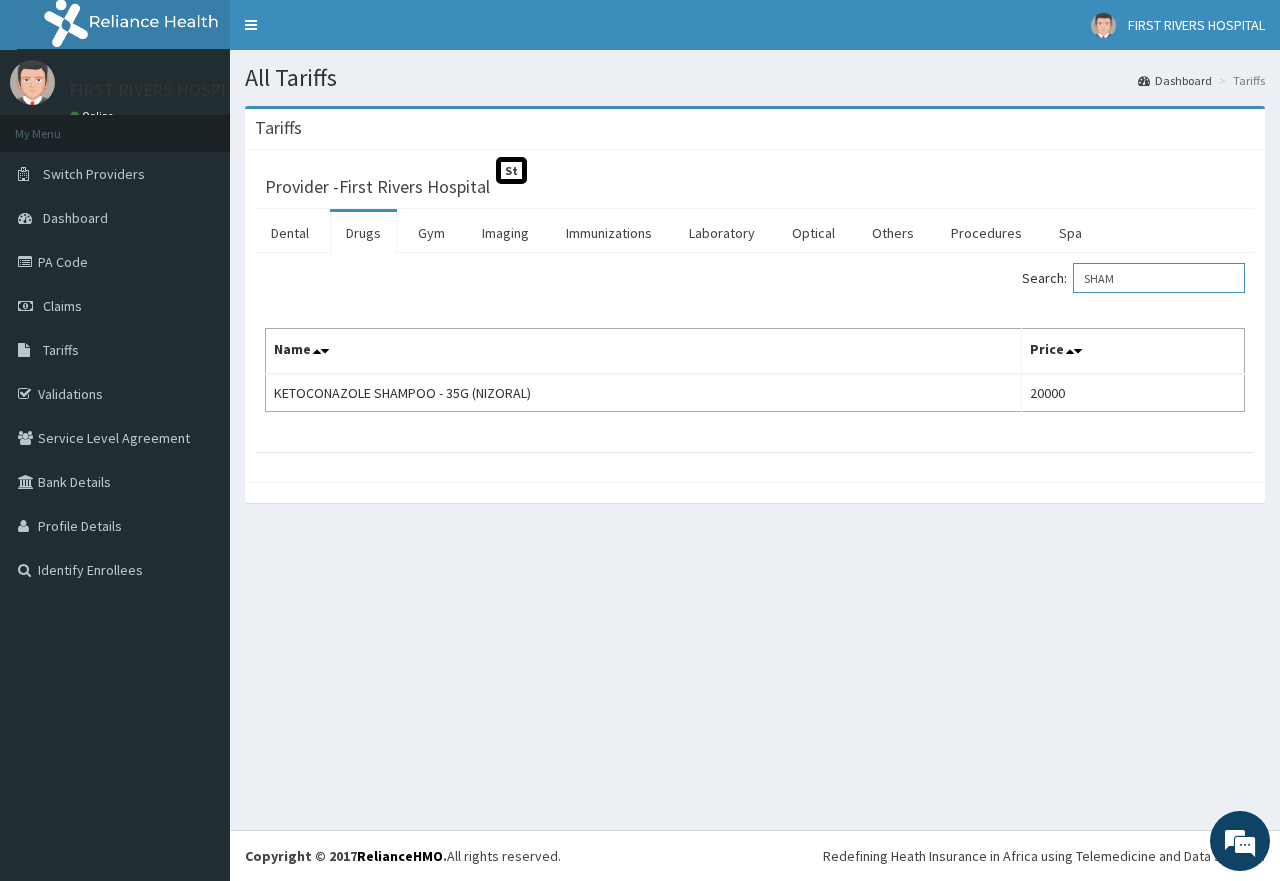 drag, startPoint x: 1162, startPoint y: 277, endPoint x: 1088, endPoint y: 281, distance: 74.10803 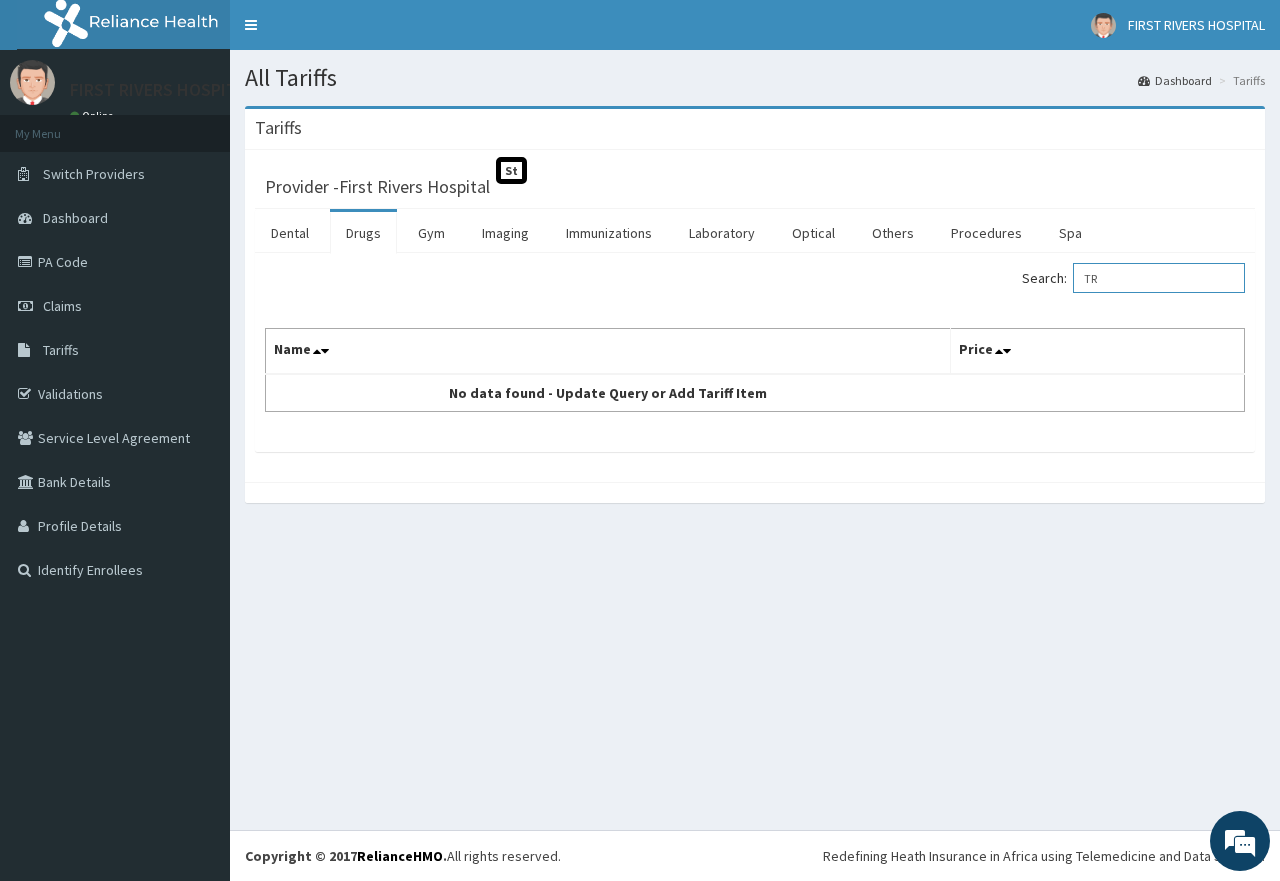 type on "T" 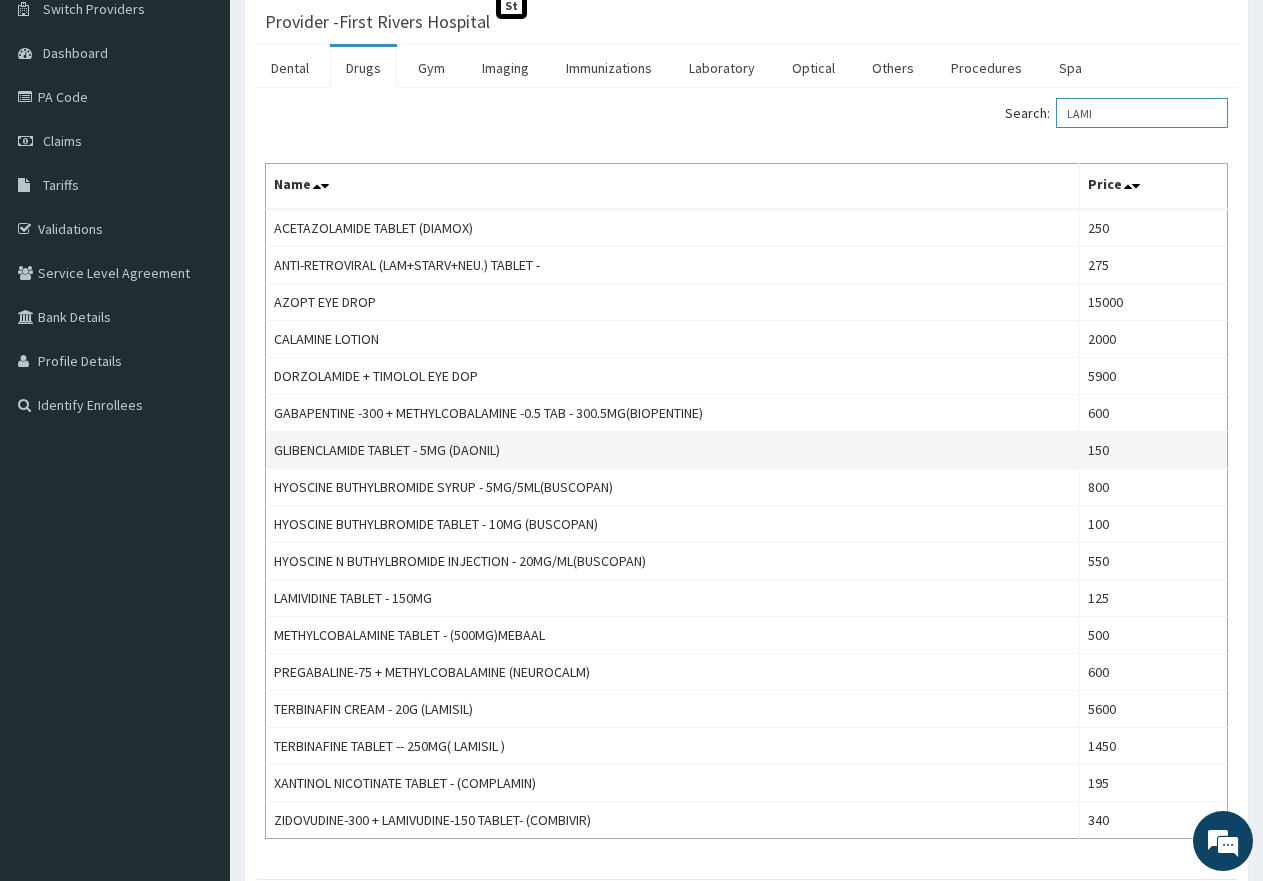 scroll, scrollTop: 200, scrollLeft: 0, axis: vertical 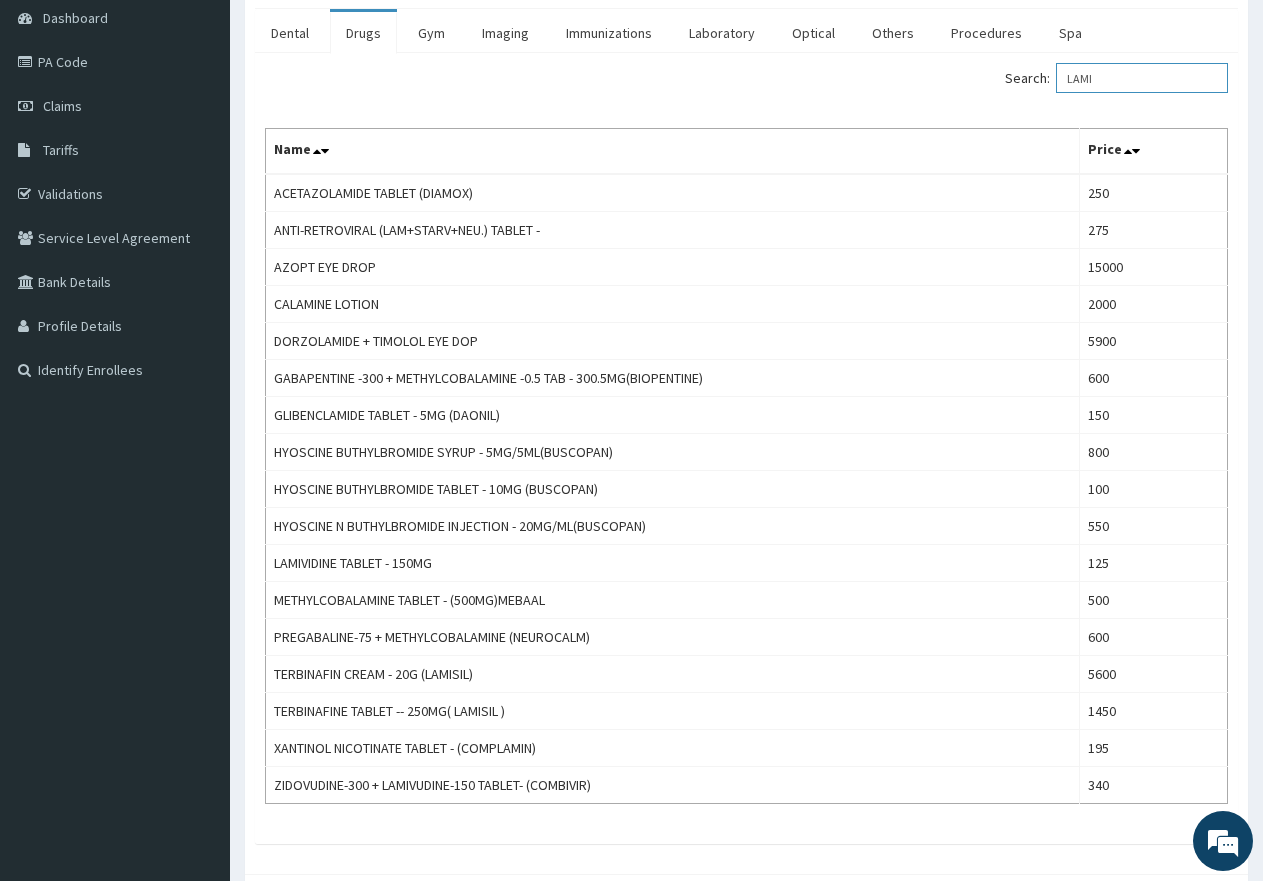 type on "LAMI" 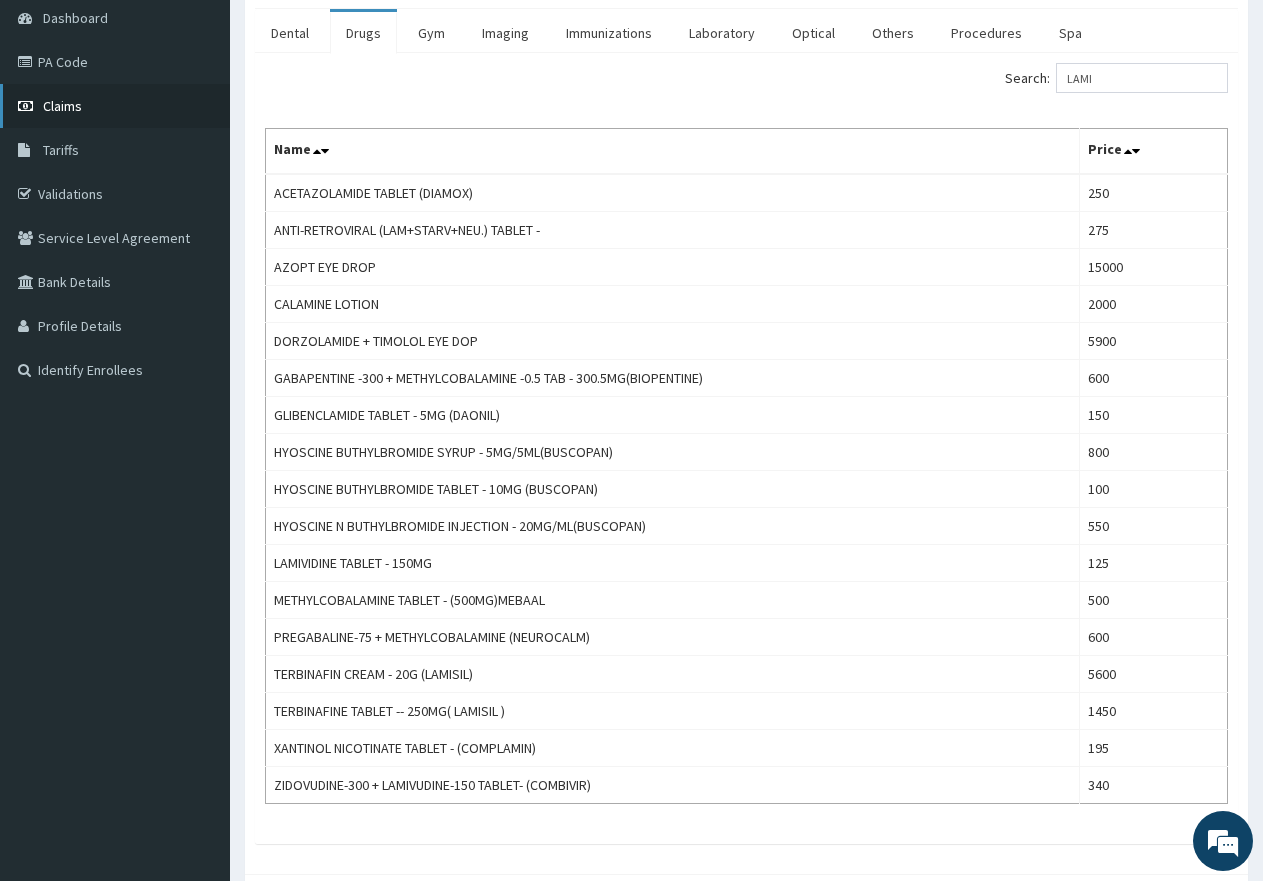 click on "Claims" at bounding box center (62, 106) 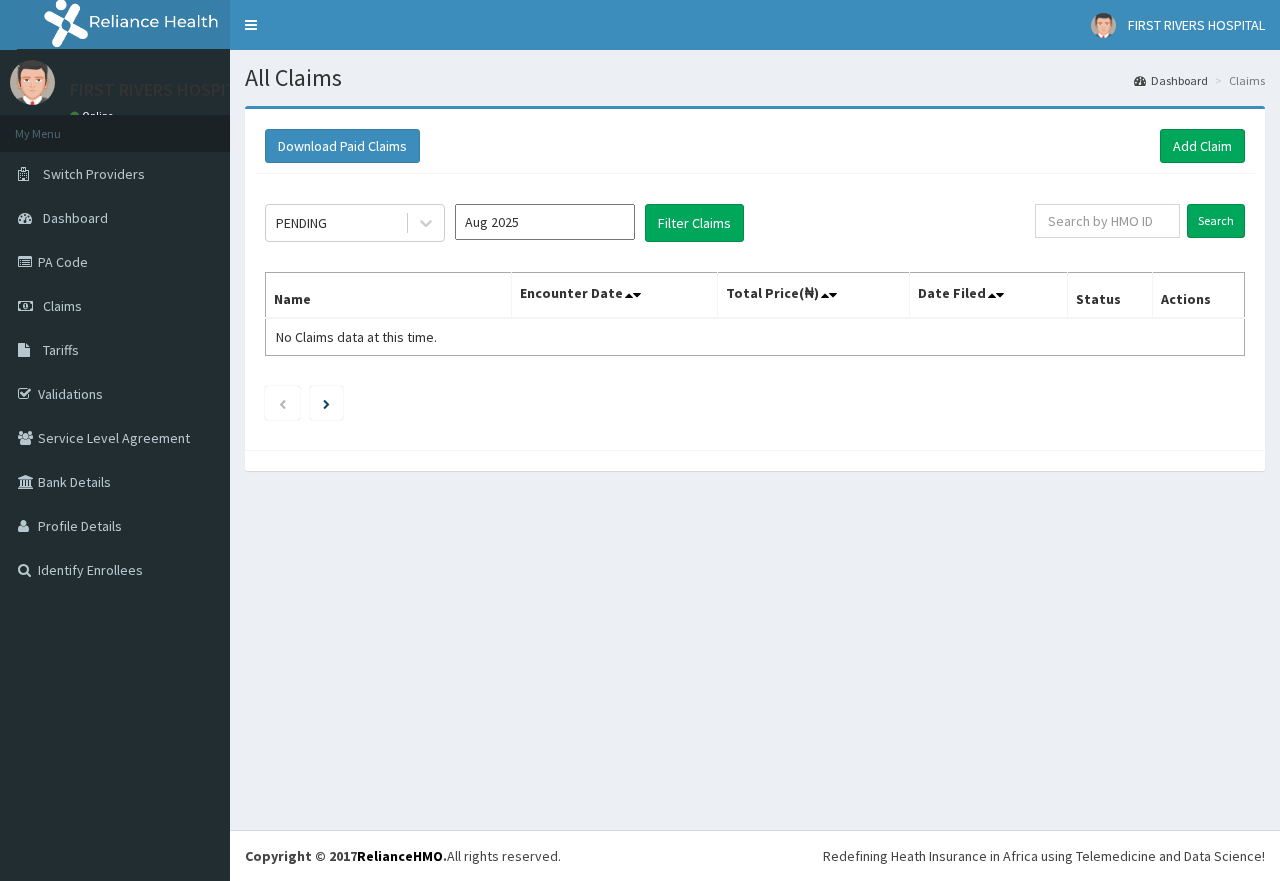 scroll, scrollTop: 0, scrollLeft: 0, axis: both 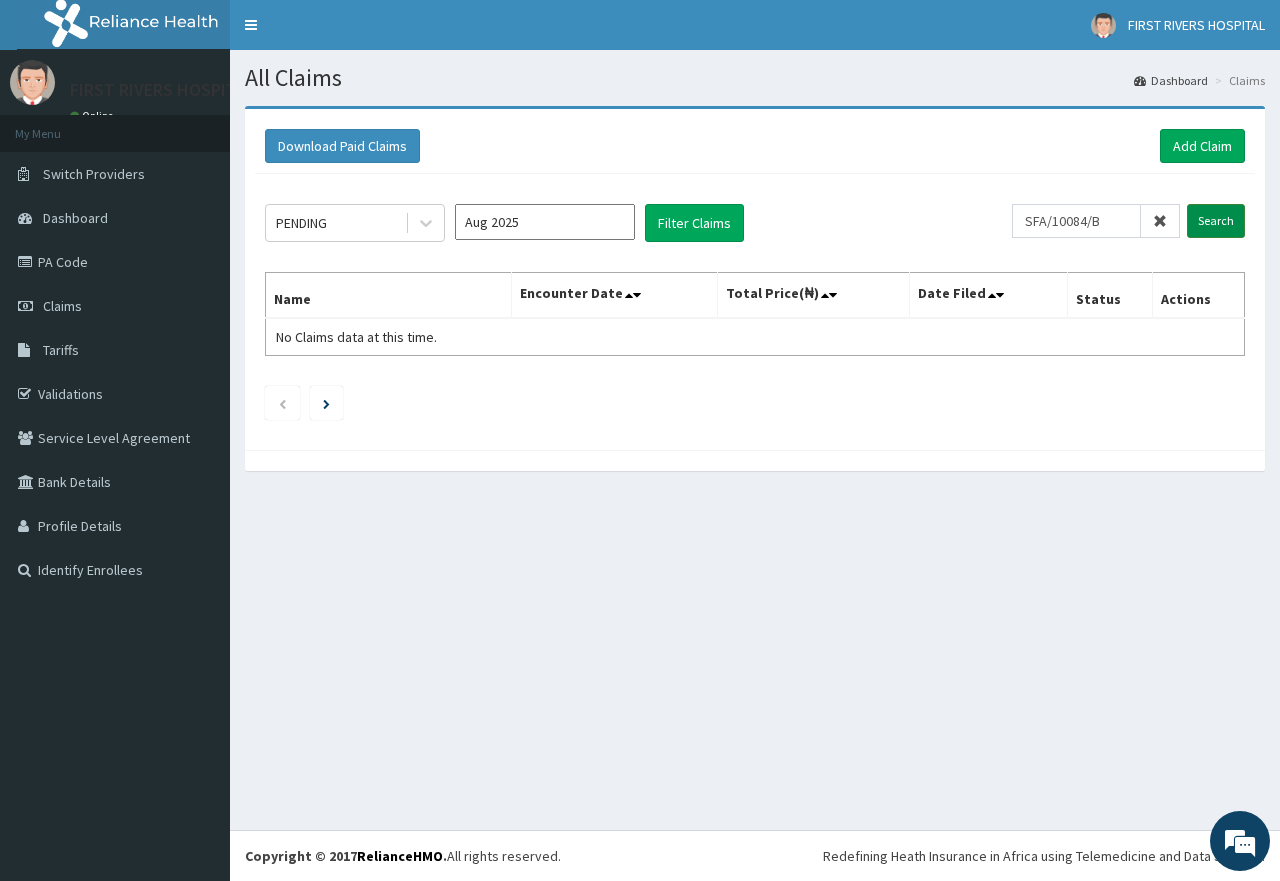 type on "SFA/10084/B" 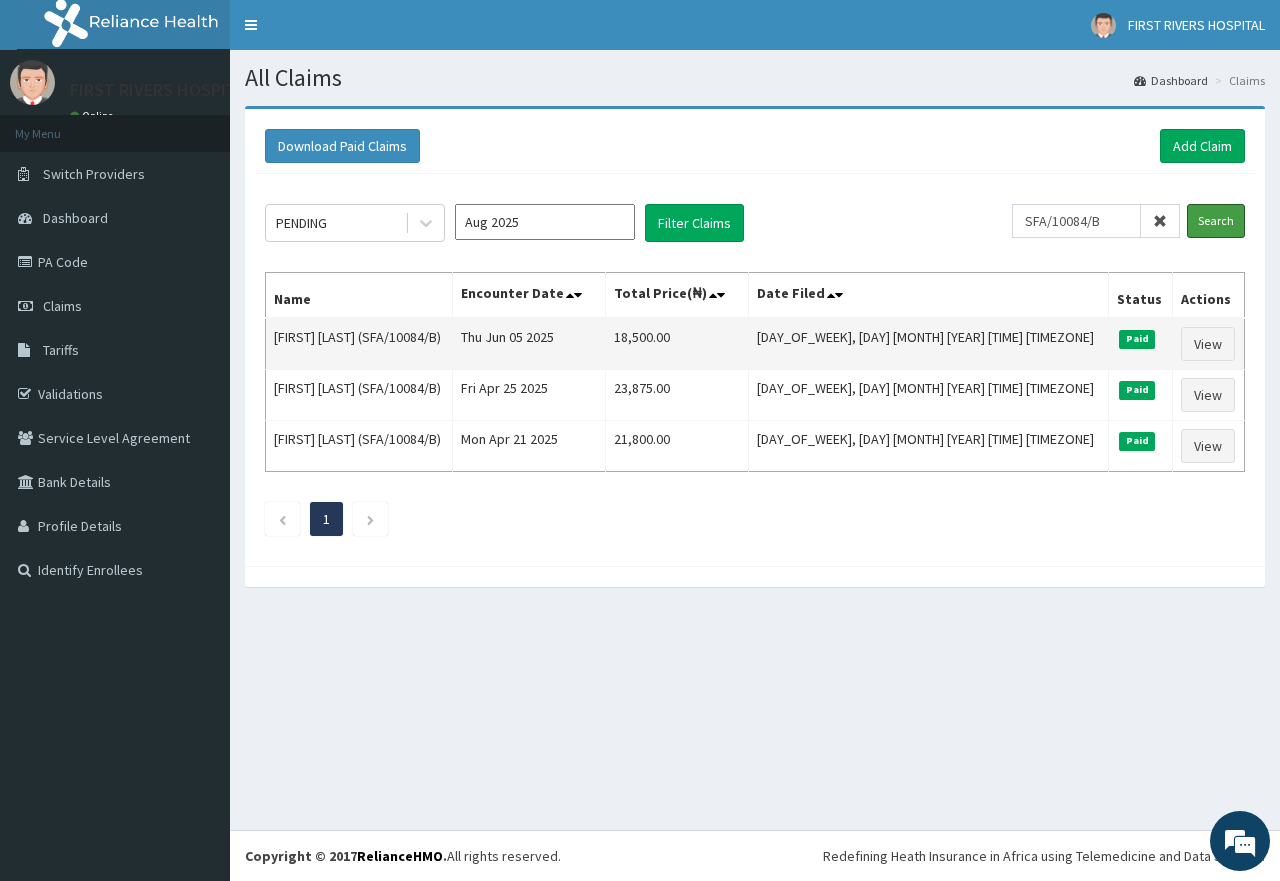 scroll, scrollTop: 0, scrollLeft: 0, axis: both 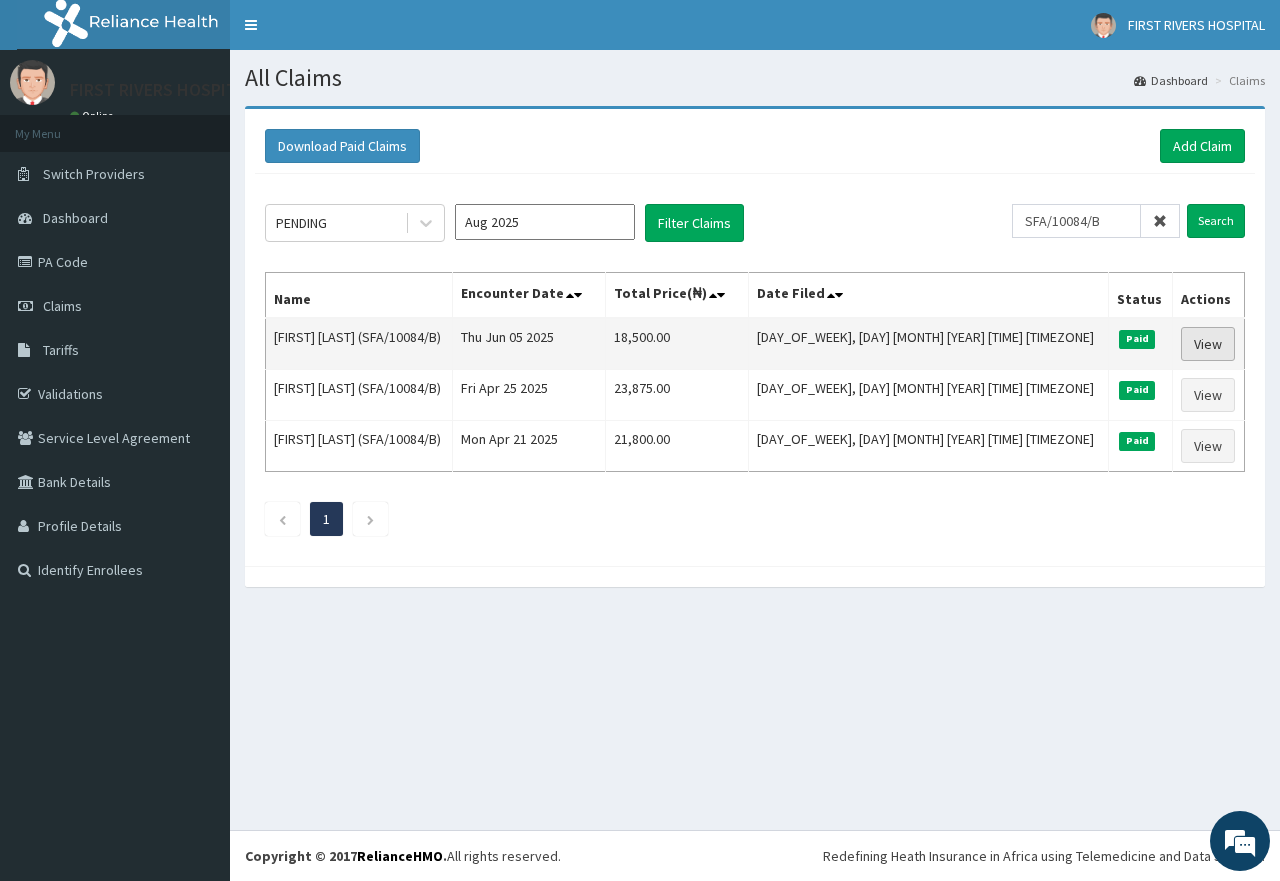 click on "View" at bounding box center (1208, 344) 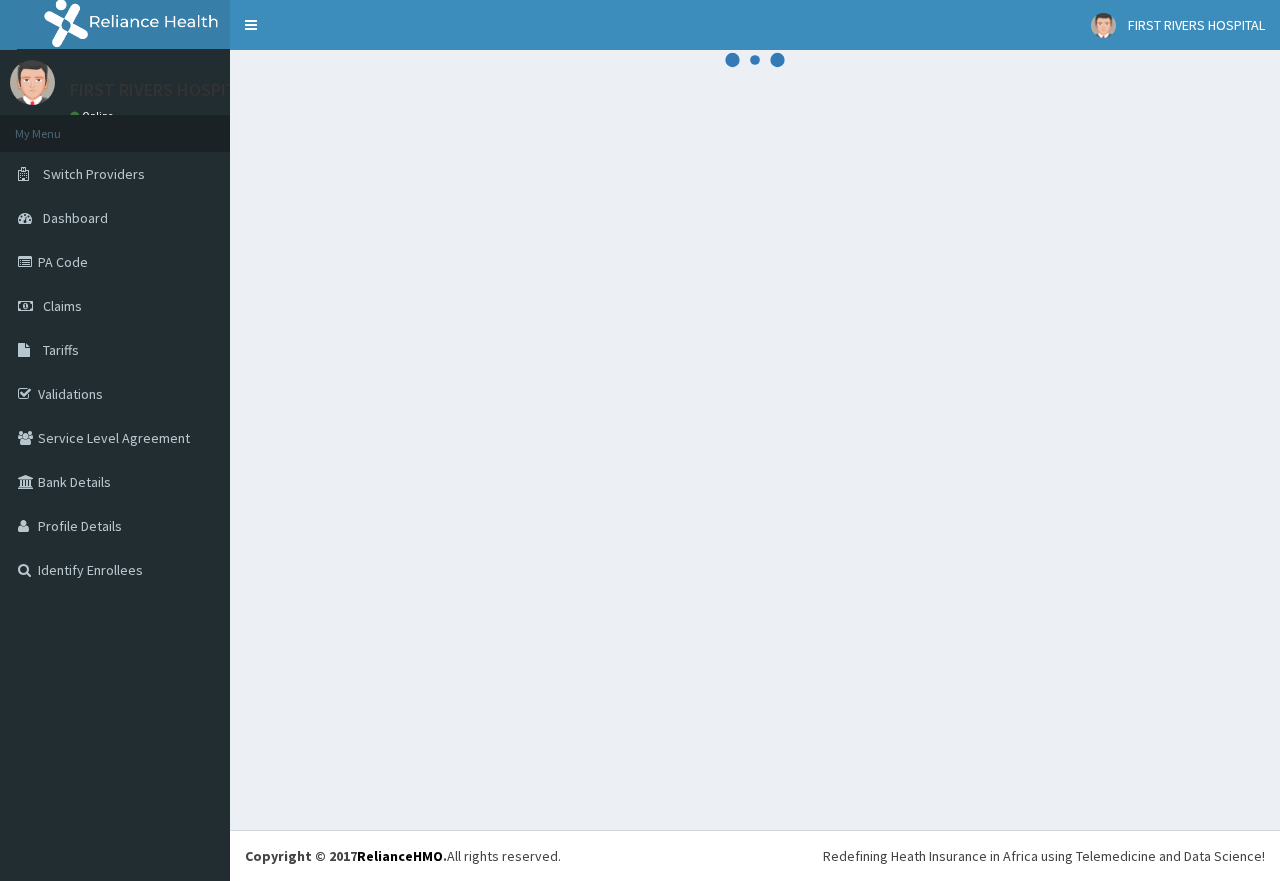 scroll, scrollTop: 0, scrollLeft: 0, axis: both 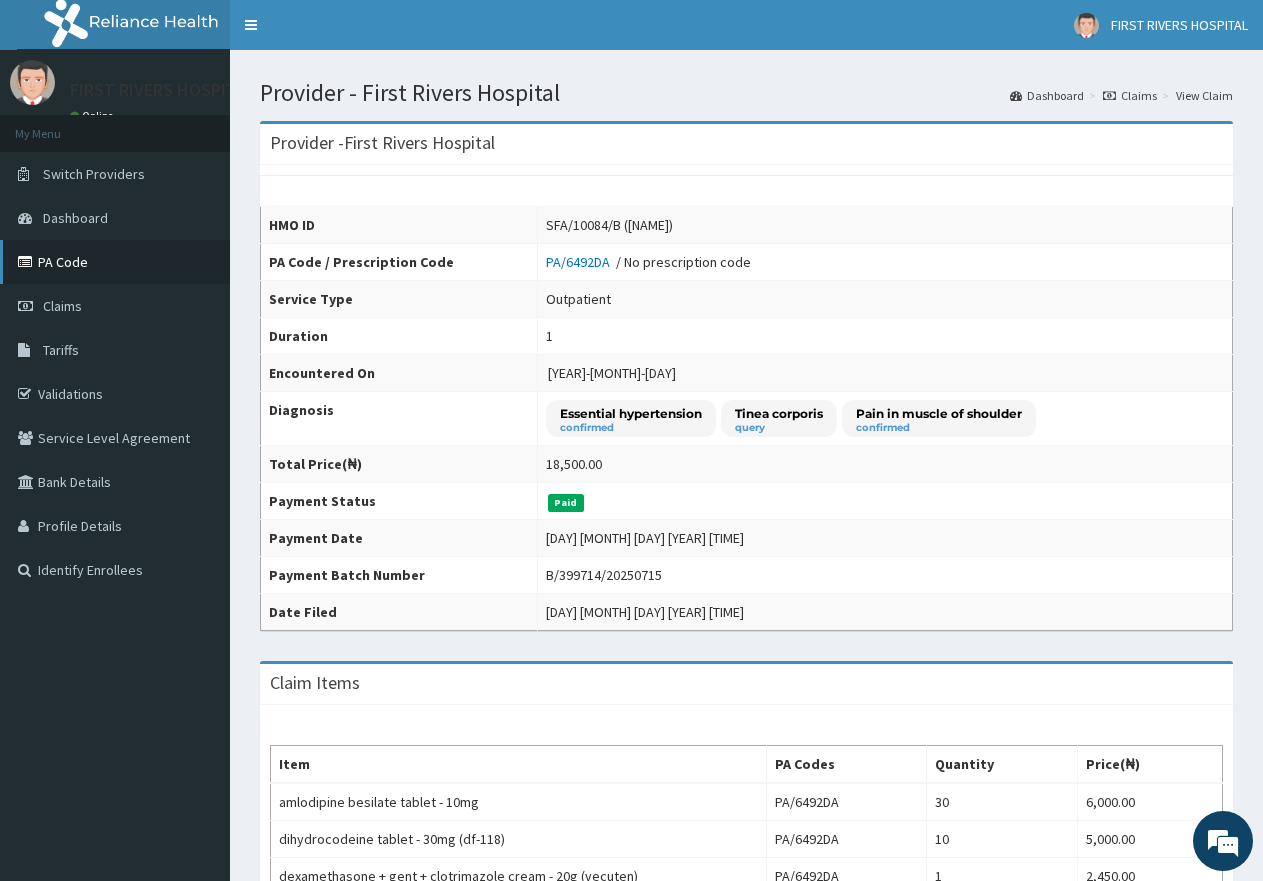 click on "PA Code" at bounding box center (115, 262) 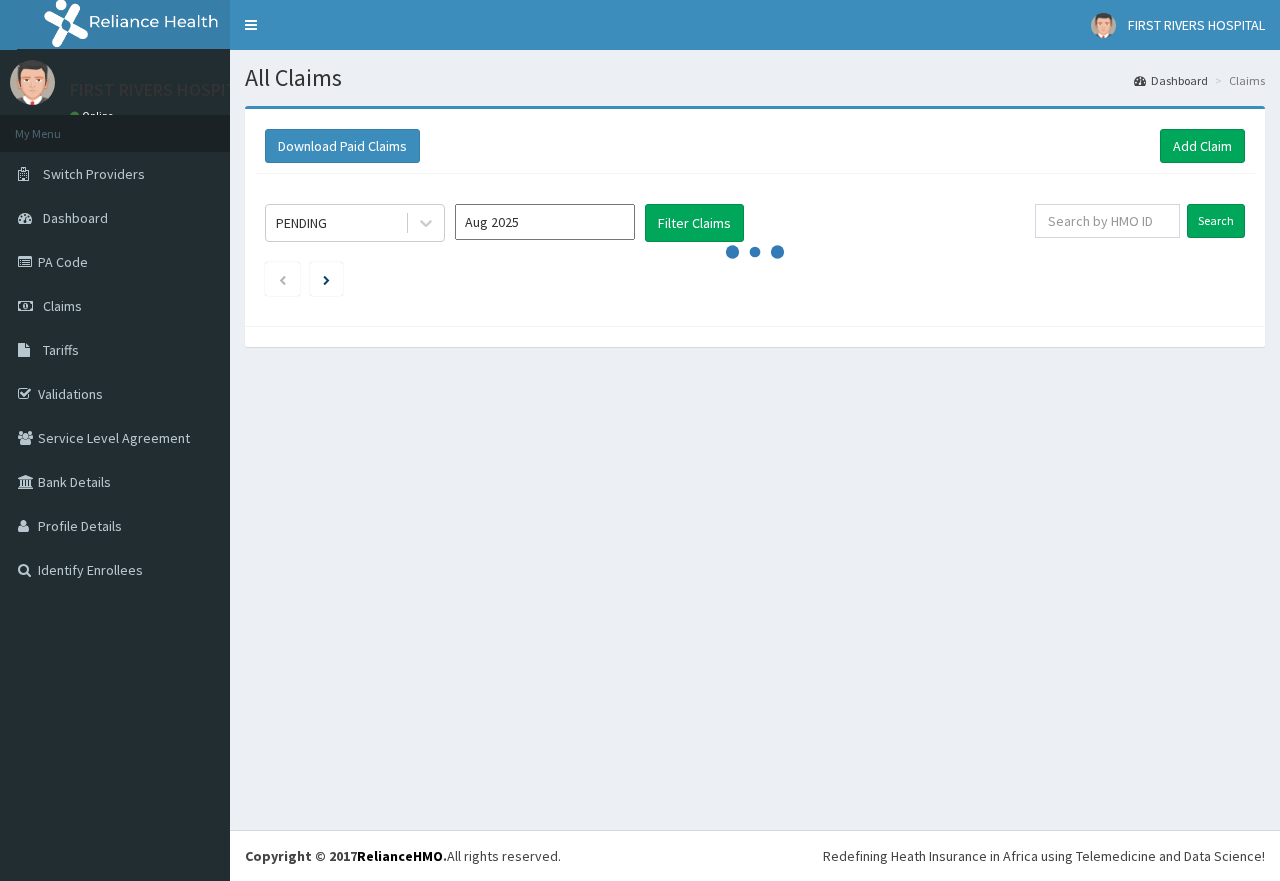 scroll, scrollTop: 0, scrollLeft: 0, axis: both 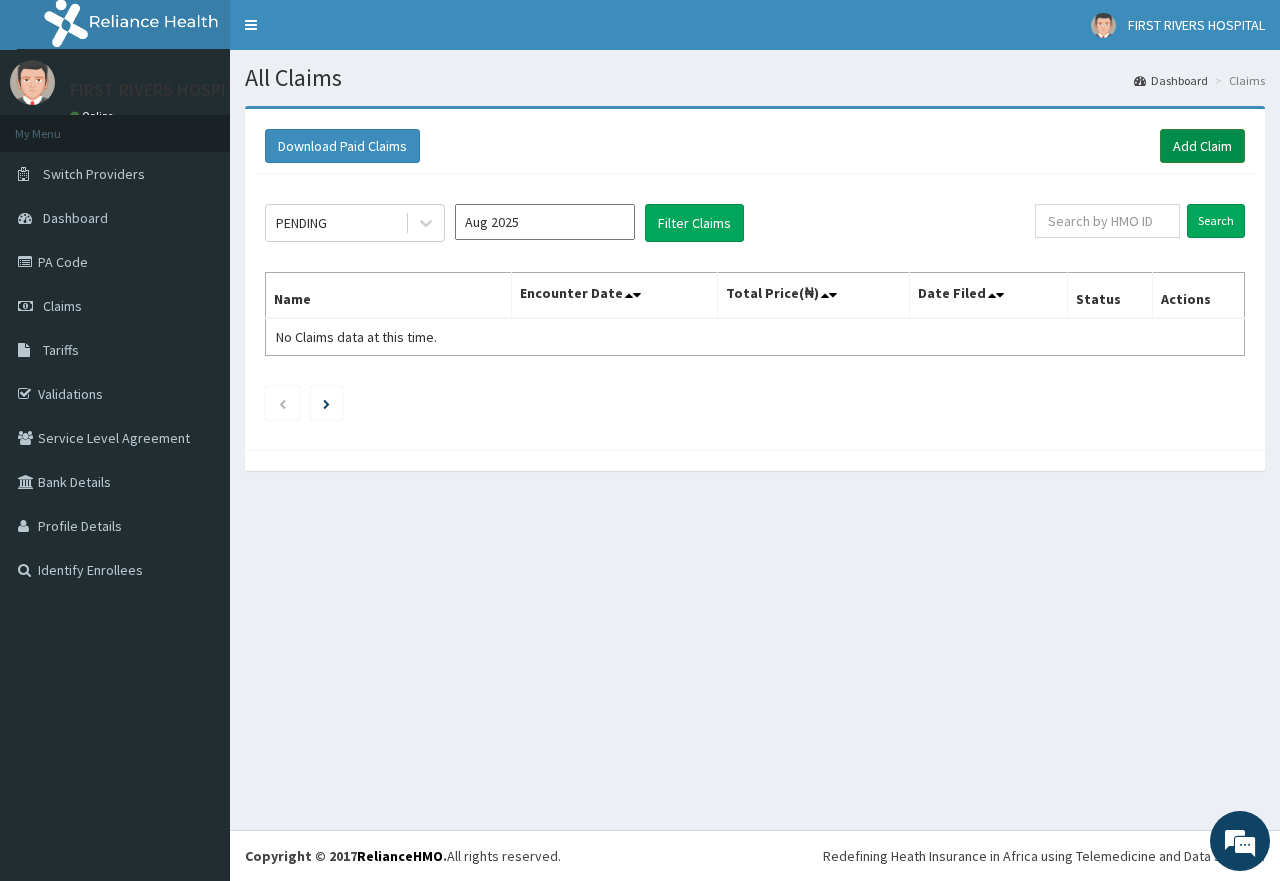 click on "Add Claim" at bounding box center [1202, 146] 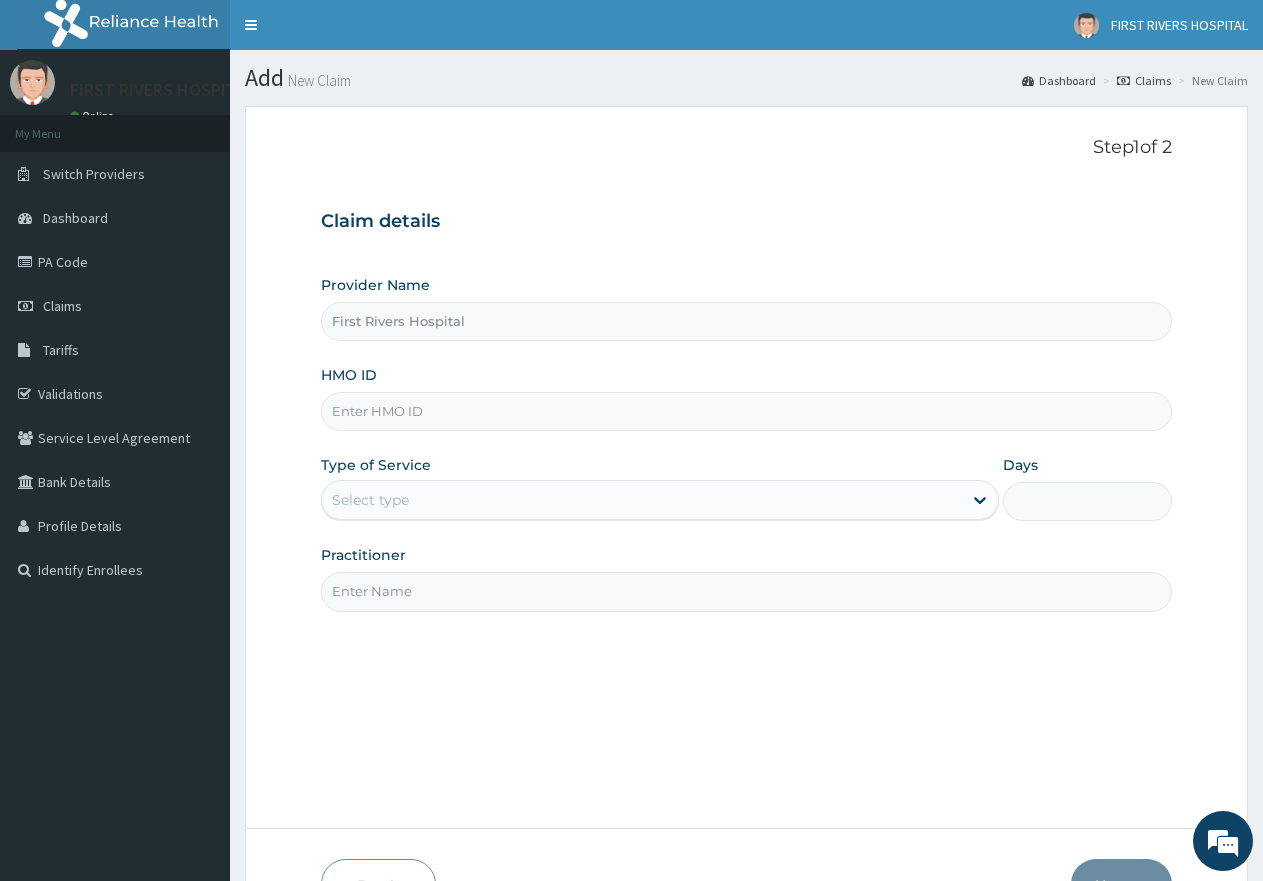 scroll, scrollTop: 0, scrollLeft: 0, axis: both 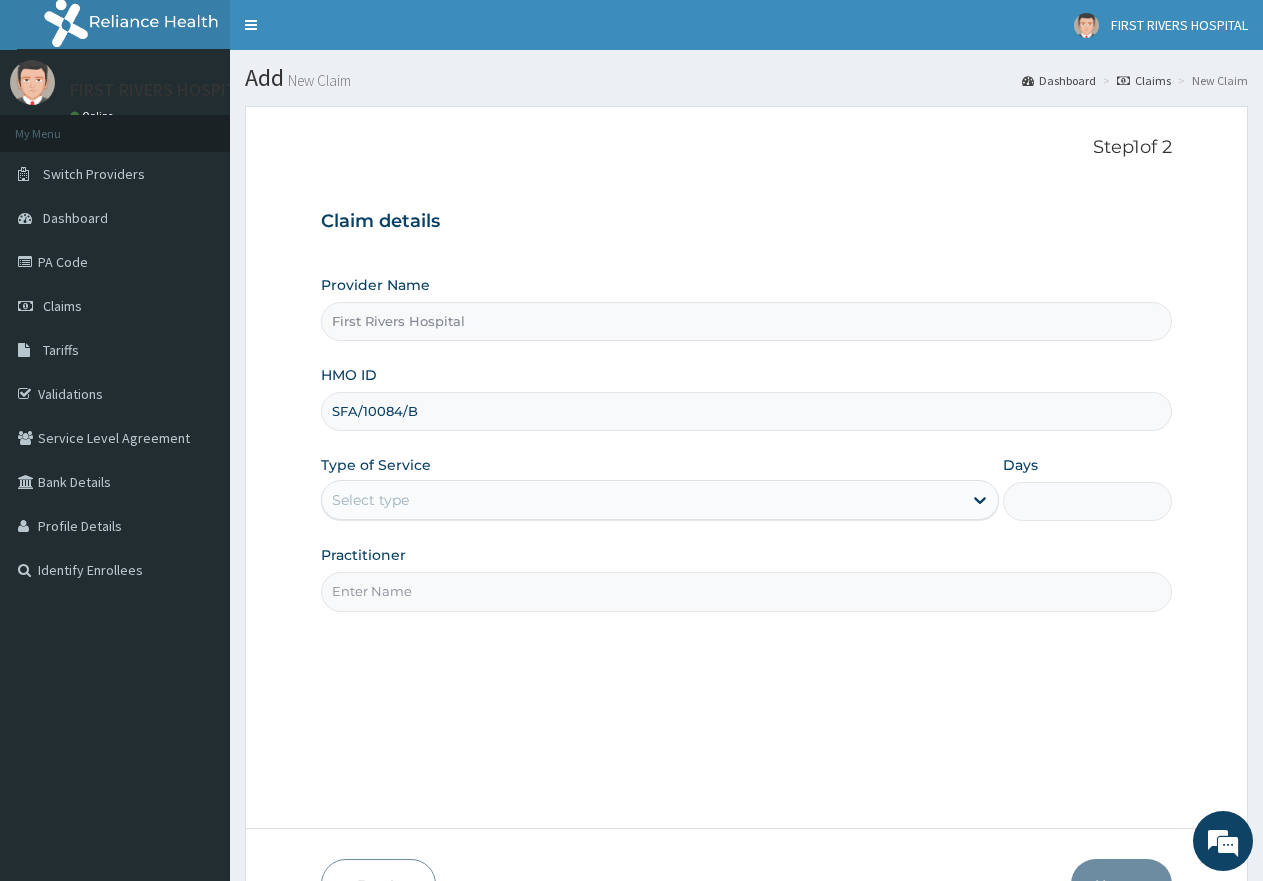 type on "SFA/10084/B" 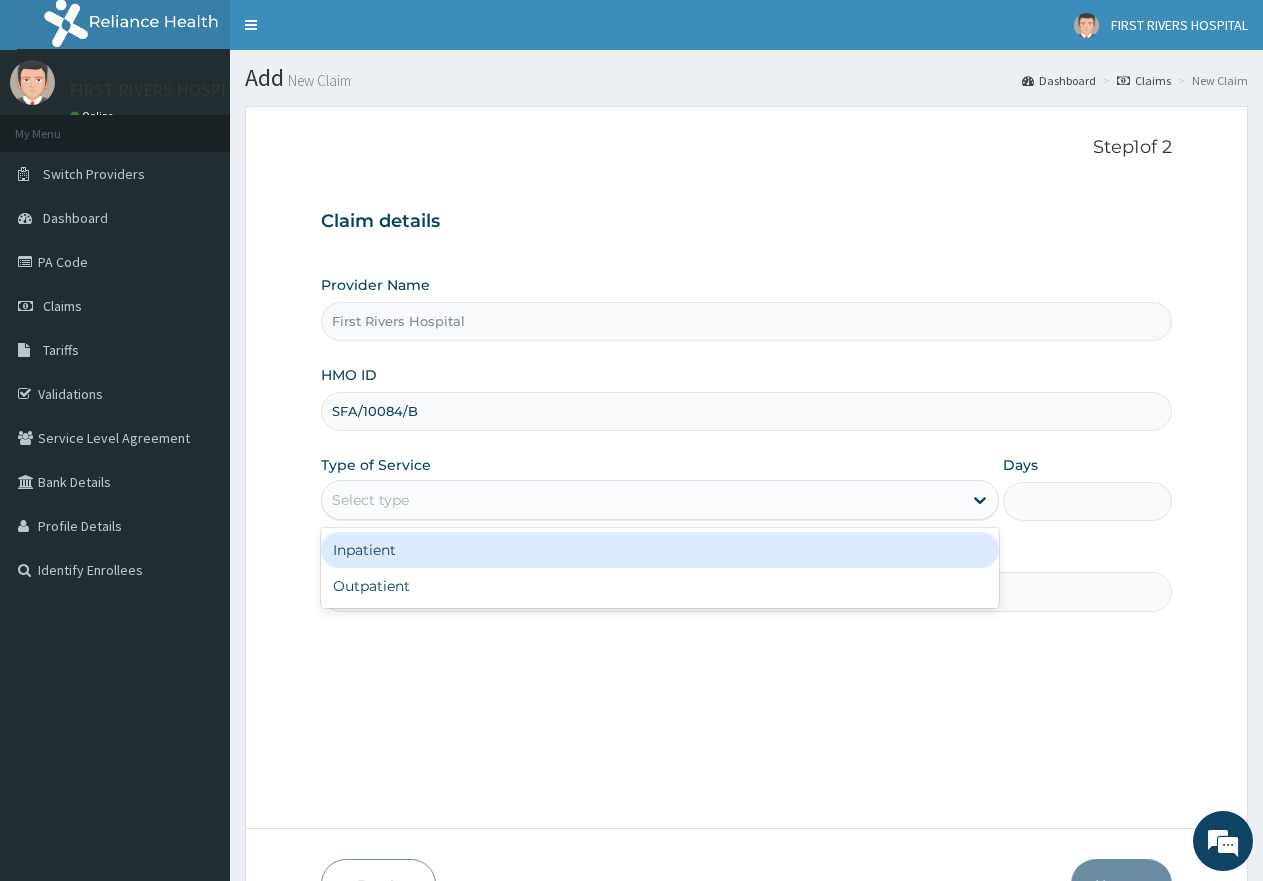 click on "Select type" at bounding box center [641, 500] 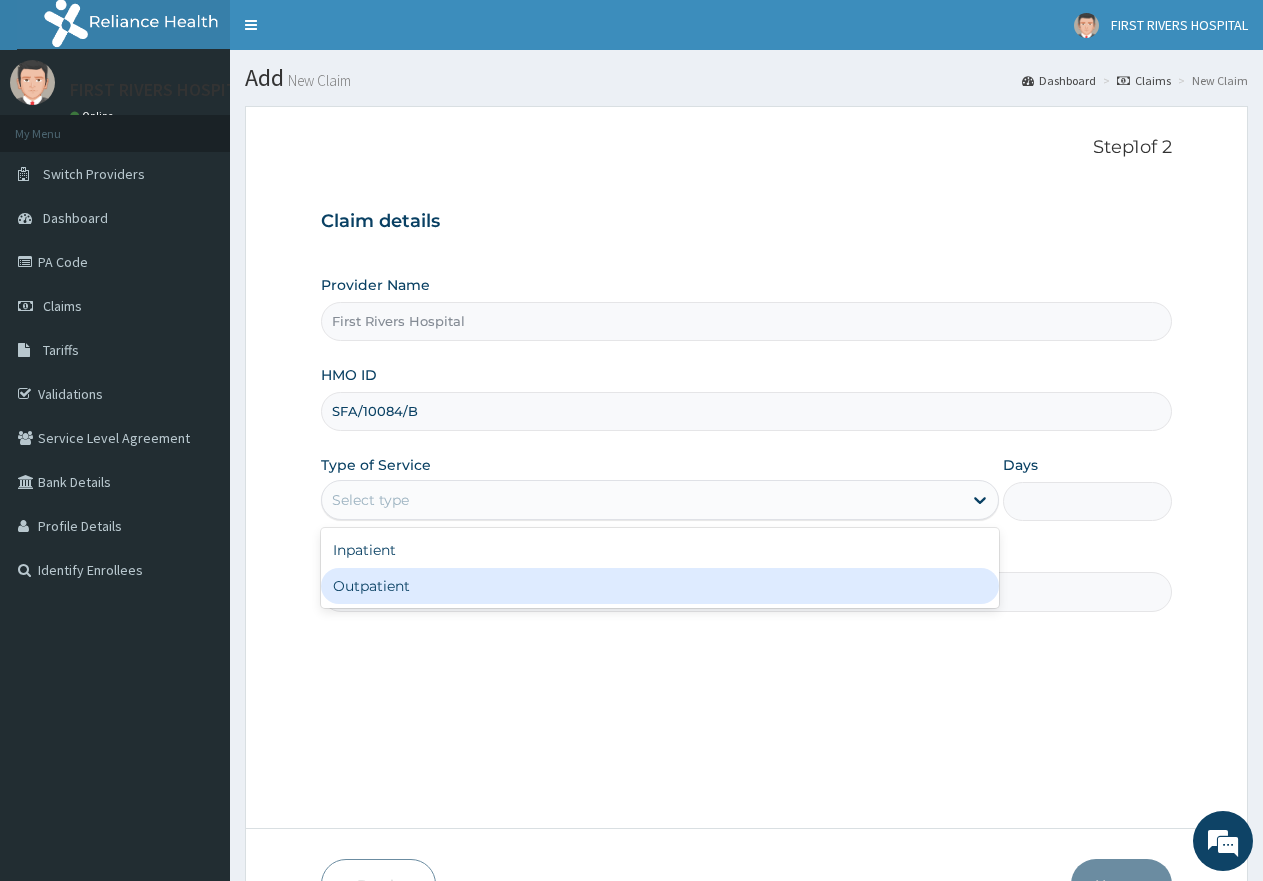 click on "Outpatient" at bounding box center (659, 586) 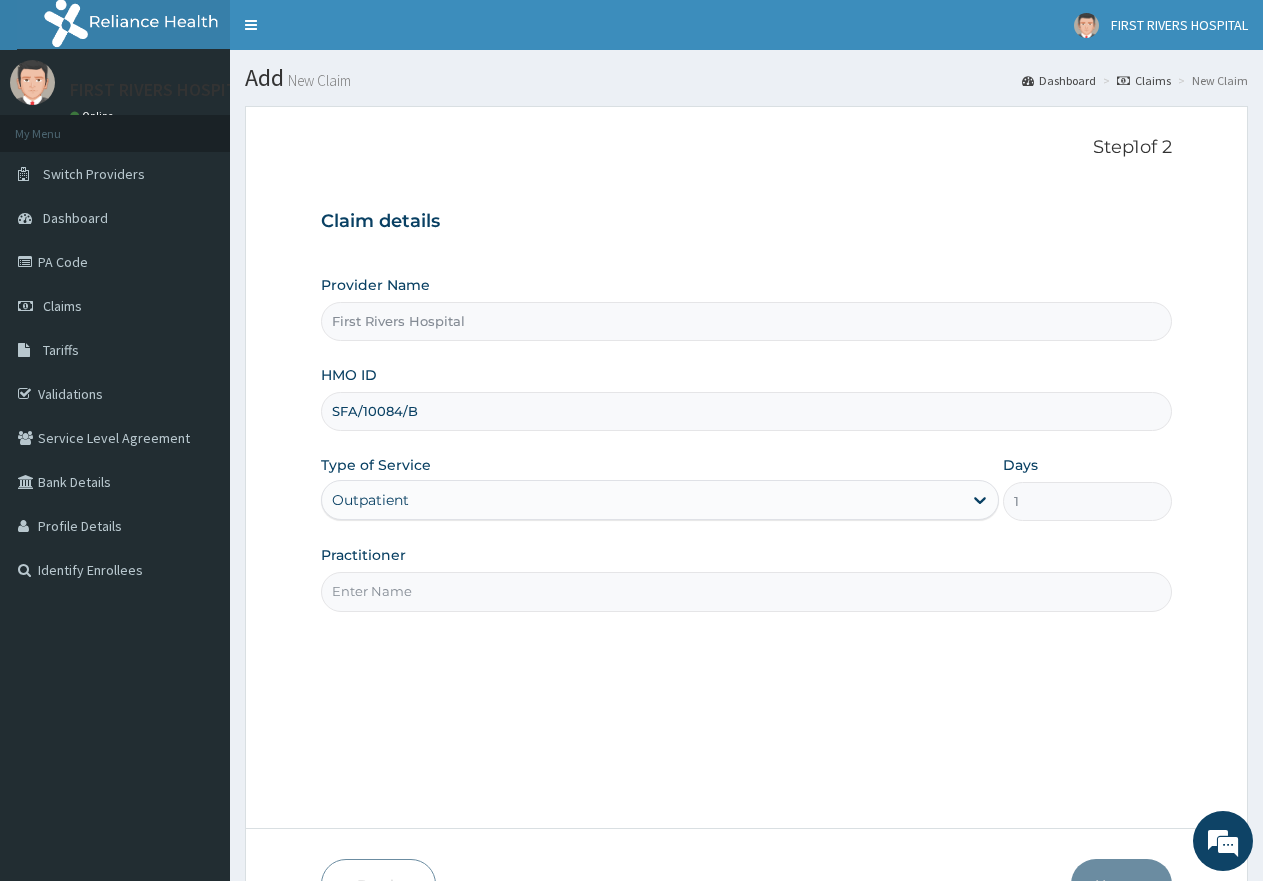 click on "Practitioner" at bounding box center [746, 591] 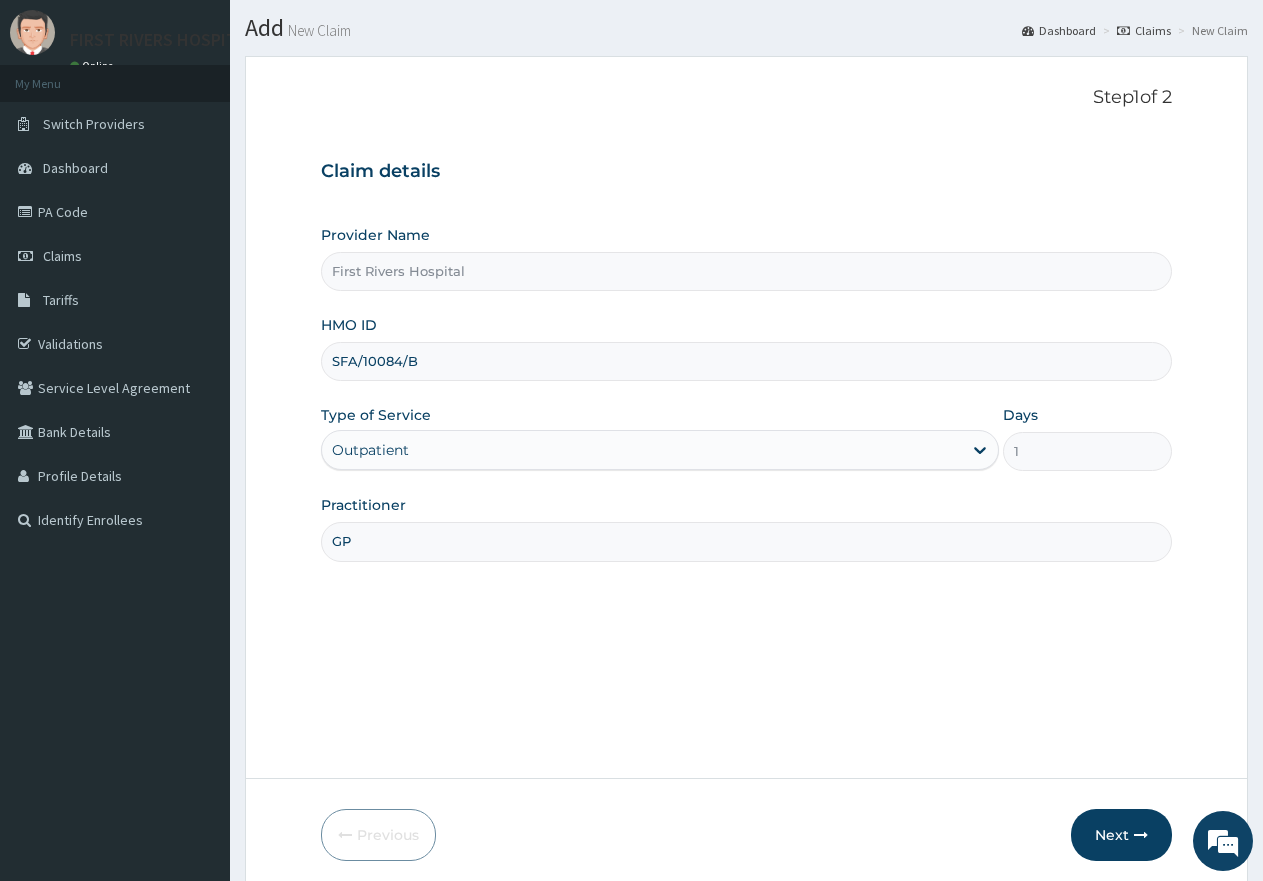 scroll, scrollTop: 100, scrollLeft: 0, axis: vertical 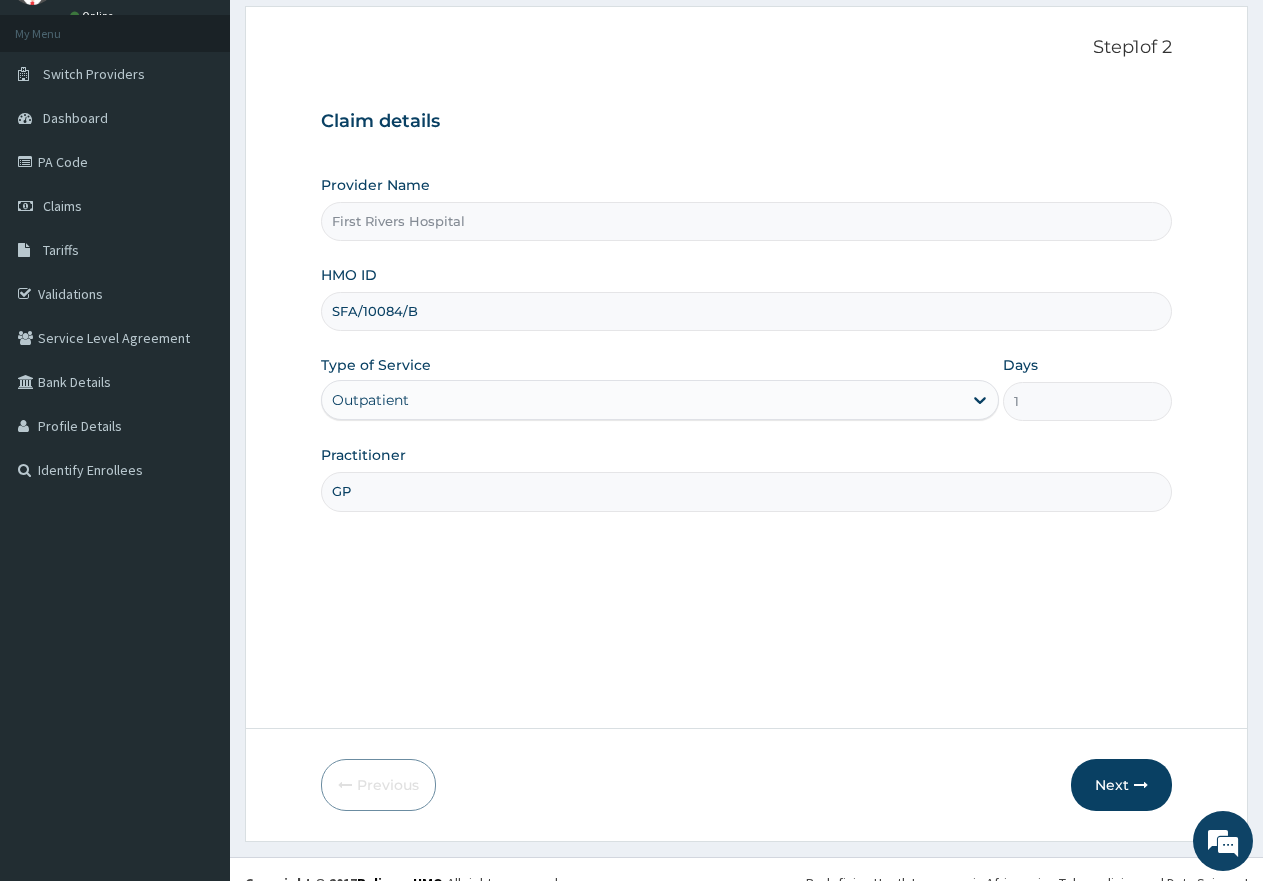type on "G" 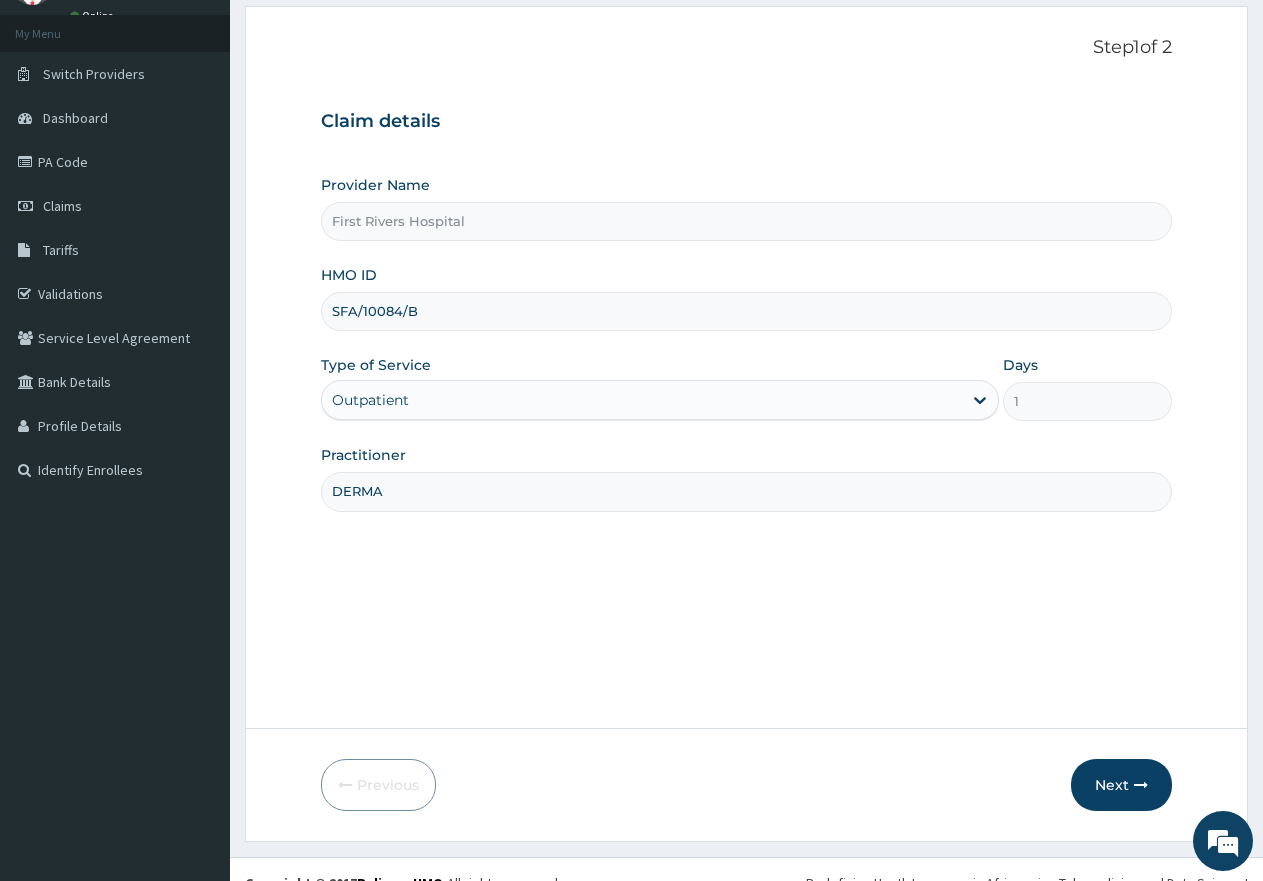 scroll, scrollTop: 0, scrollLeft: 0, axis: both 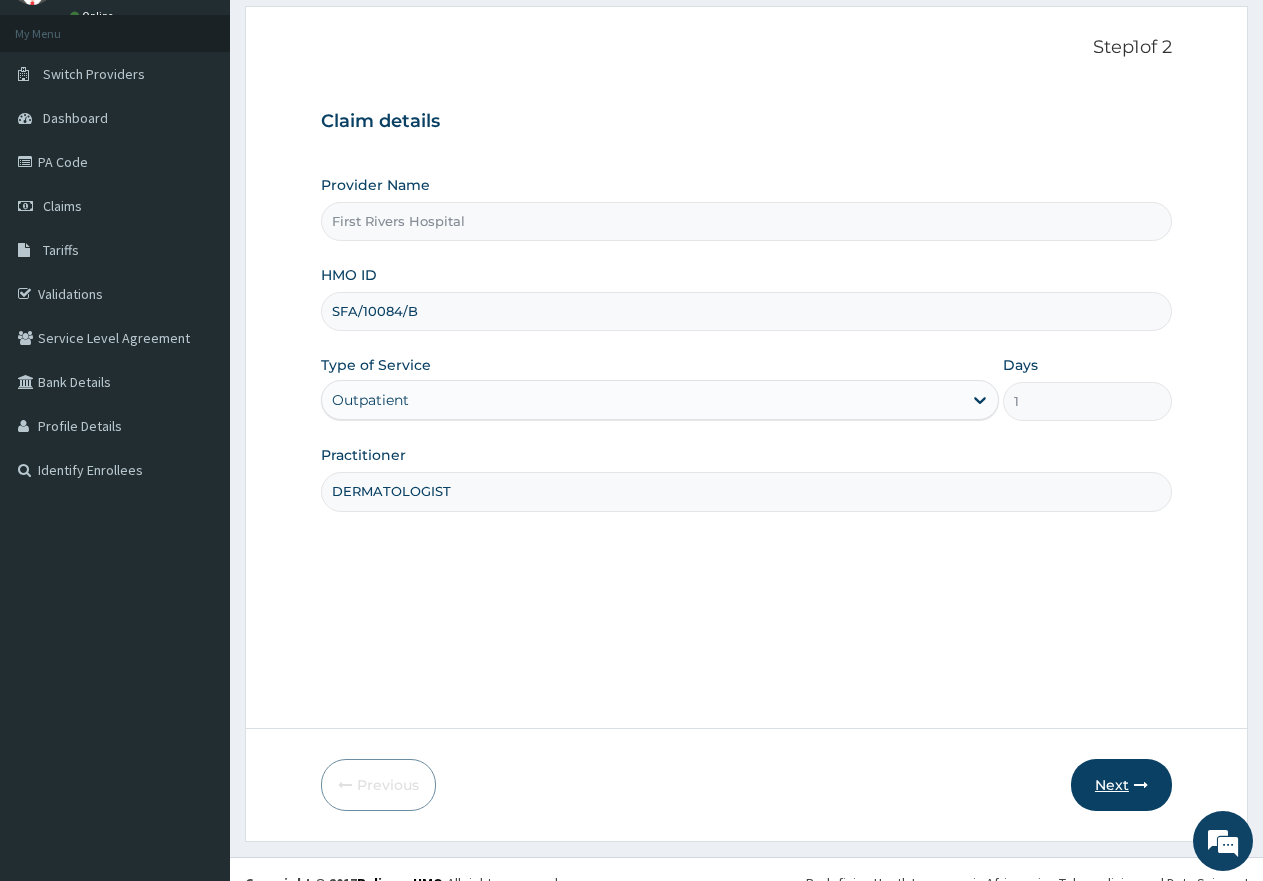 type on "DERMATOLOGIST" 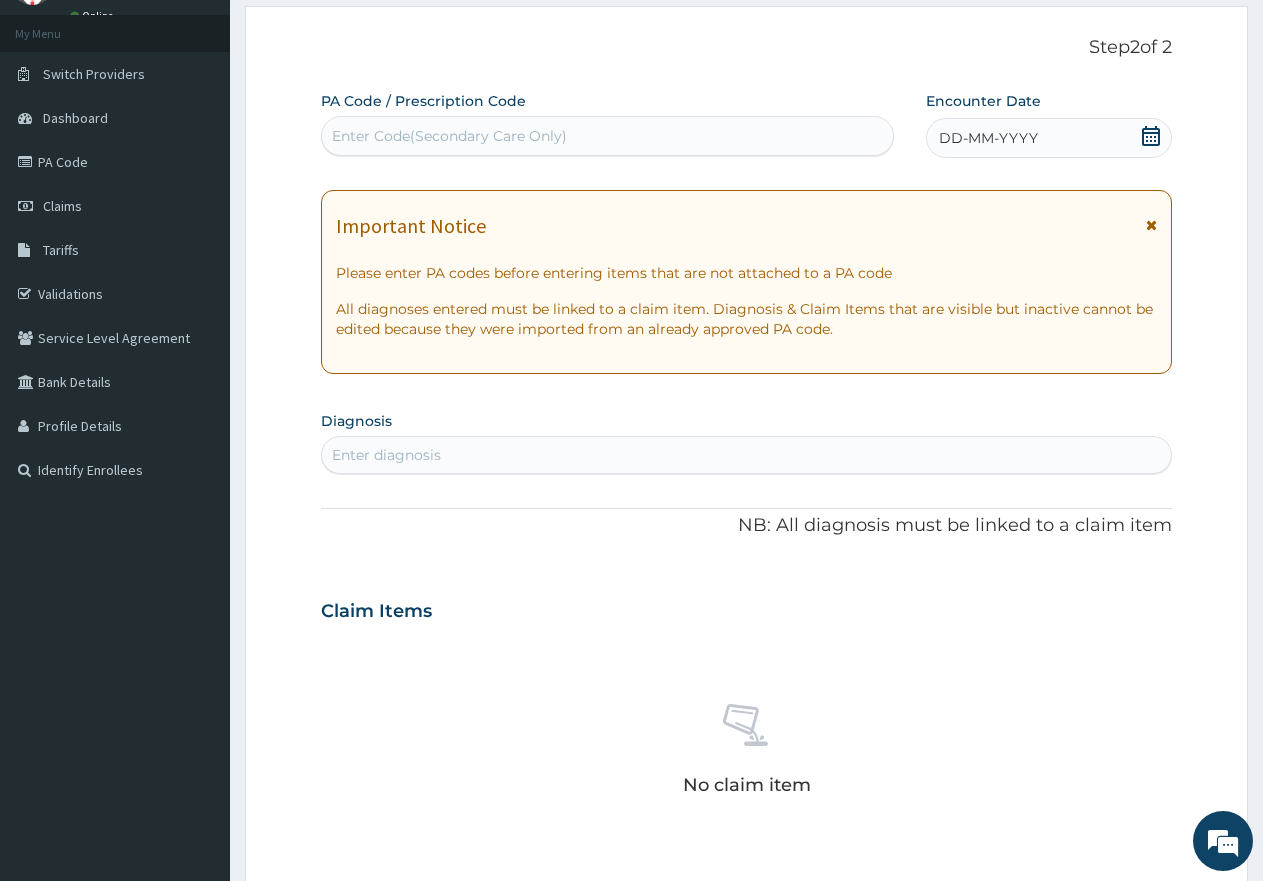 click on "Enter Code(Secondary Care Only)" at bounding box center (449, 136) 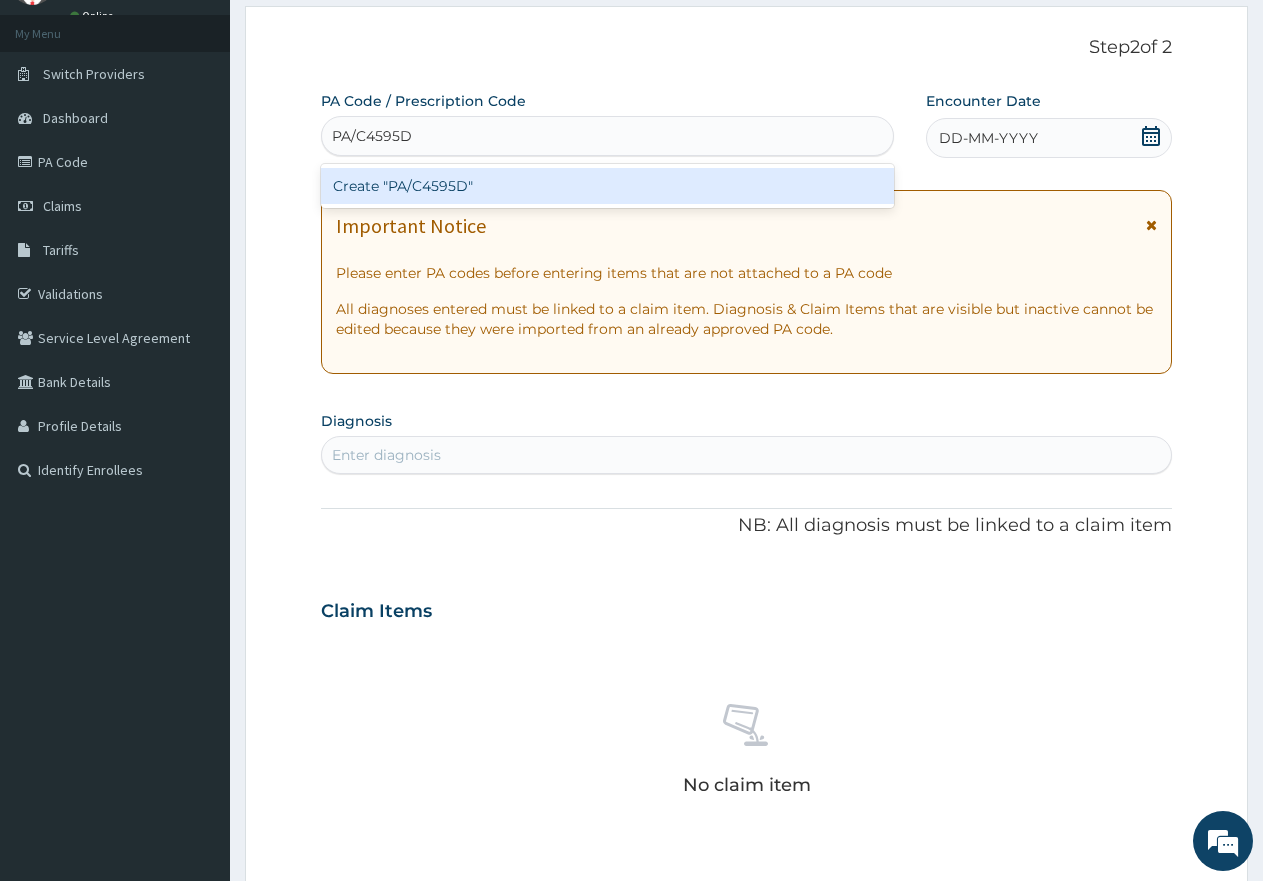 click on "Create "PA/C4595D"" at bounding box center (607, 186) 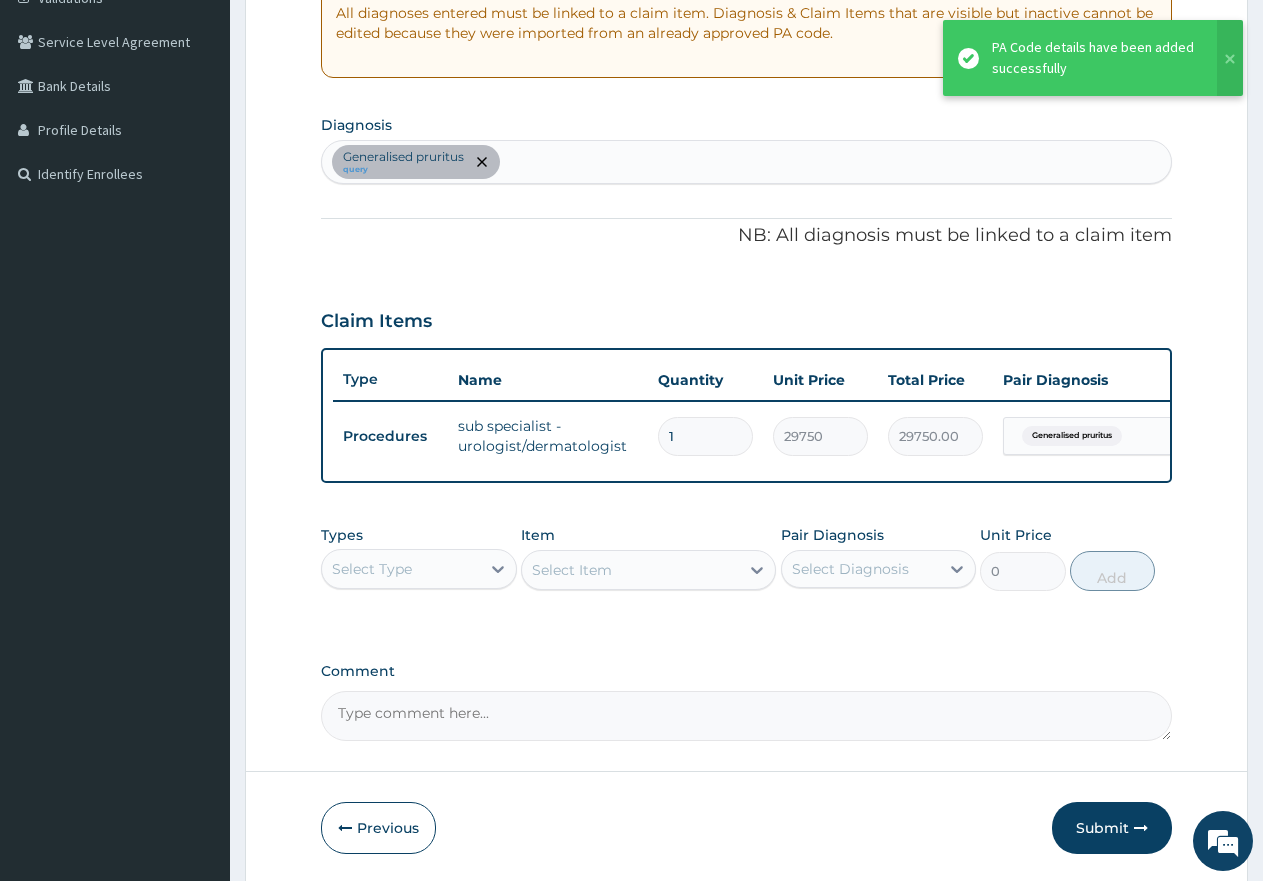 scroll, scrollTop: 483, scrollLeft: 0, axis: vertical 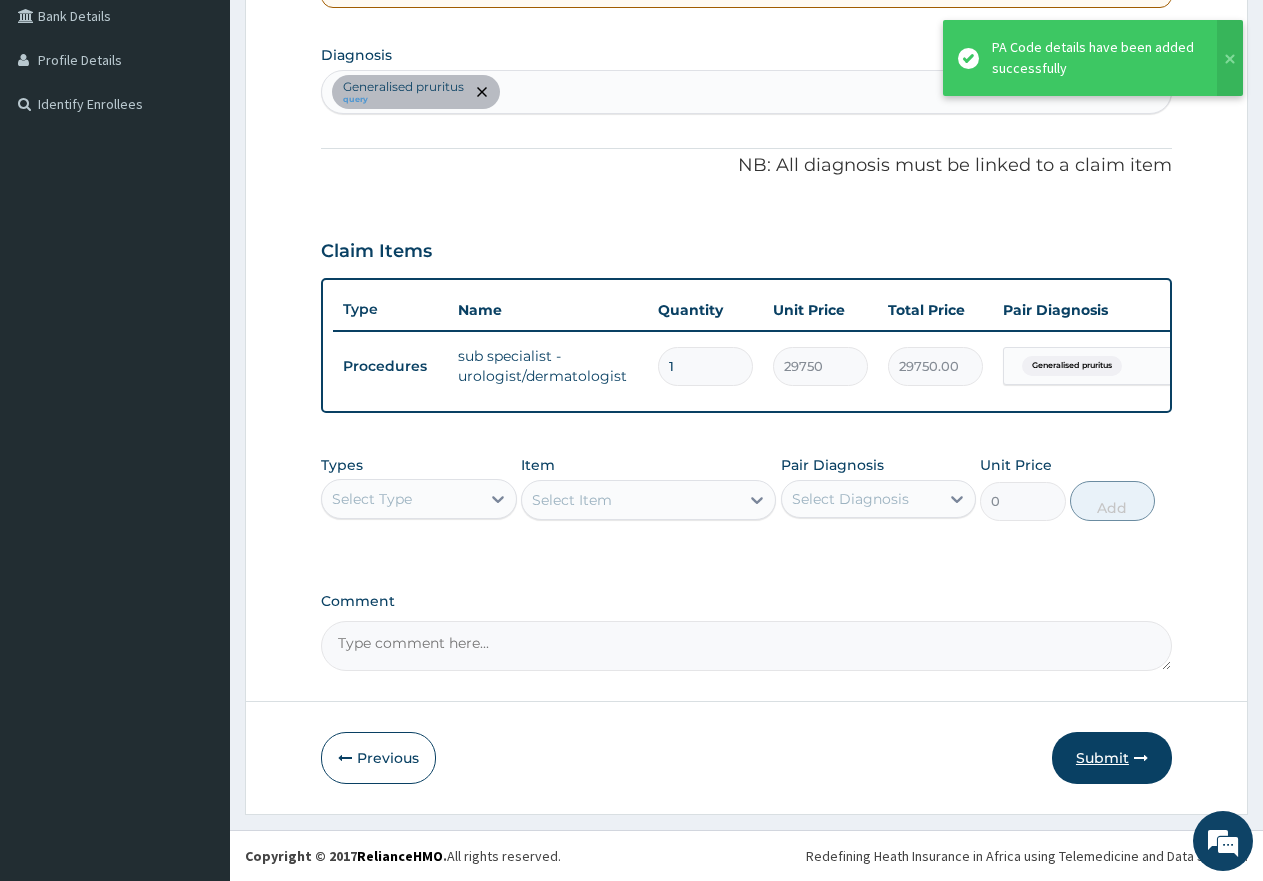 click on "Submit" at bounding box center [1112, 758] 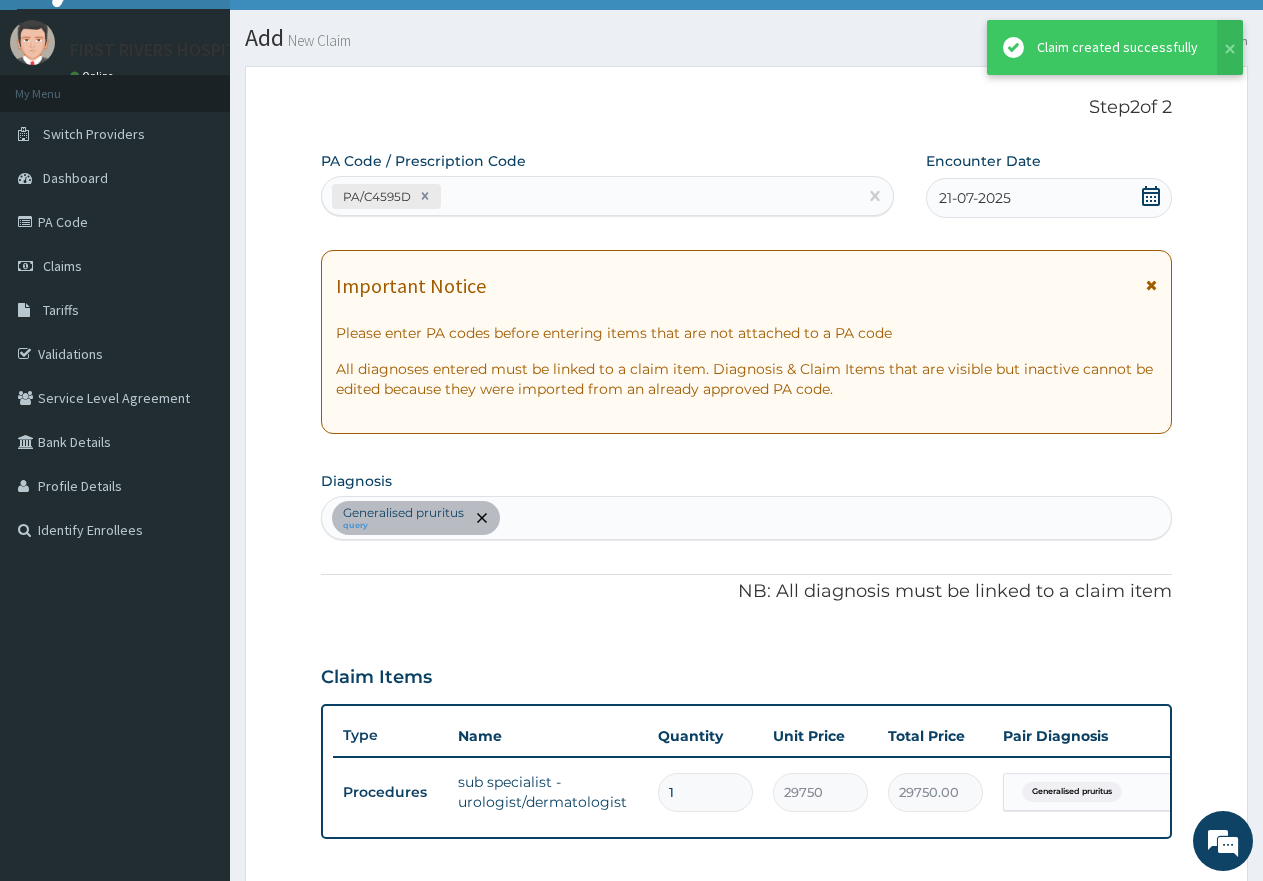 scroll, scrollTop: 483, scrollLeft: 0, axis: vertical 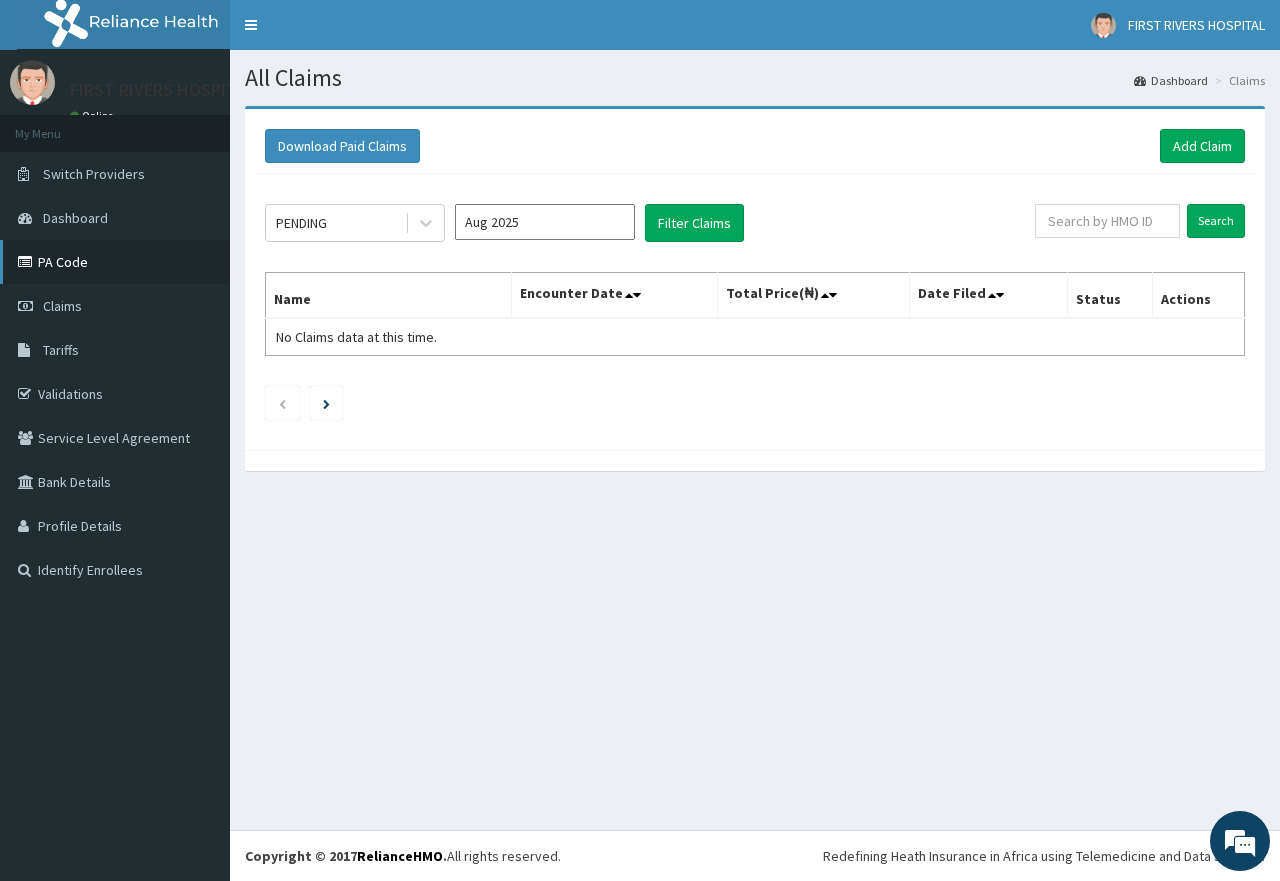 click on "PA Code" at bounding box center [115, 262] 